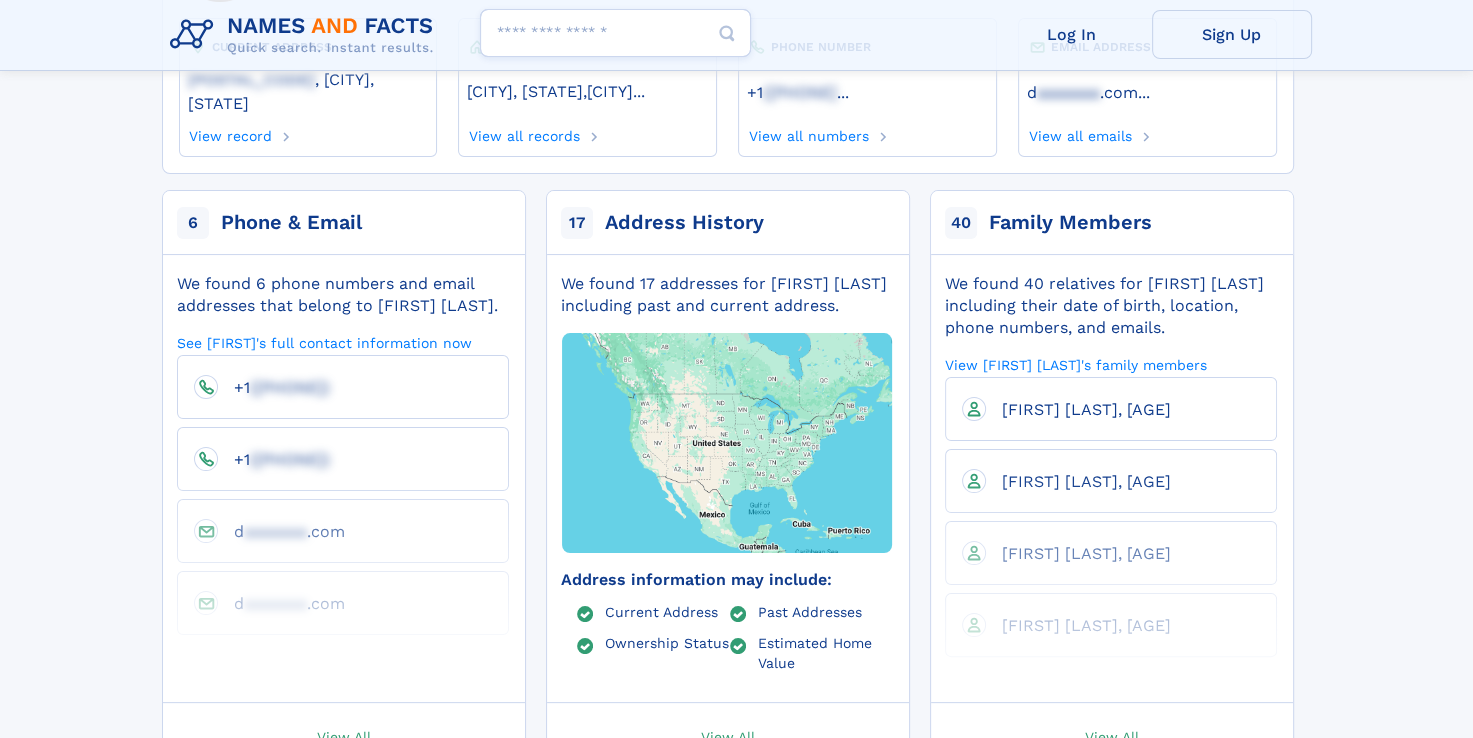 scroll, scrollTop: 276, scrollLeft: 0, axis: vertical 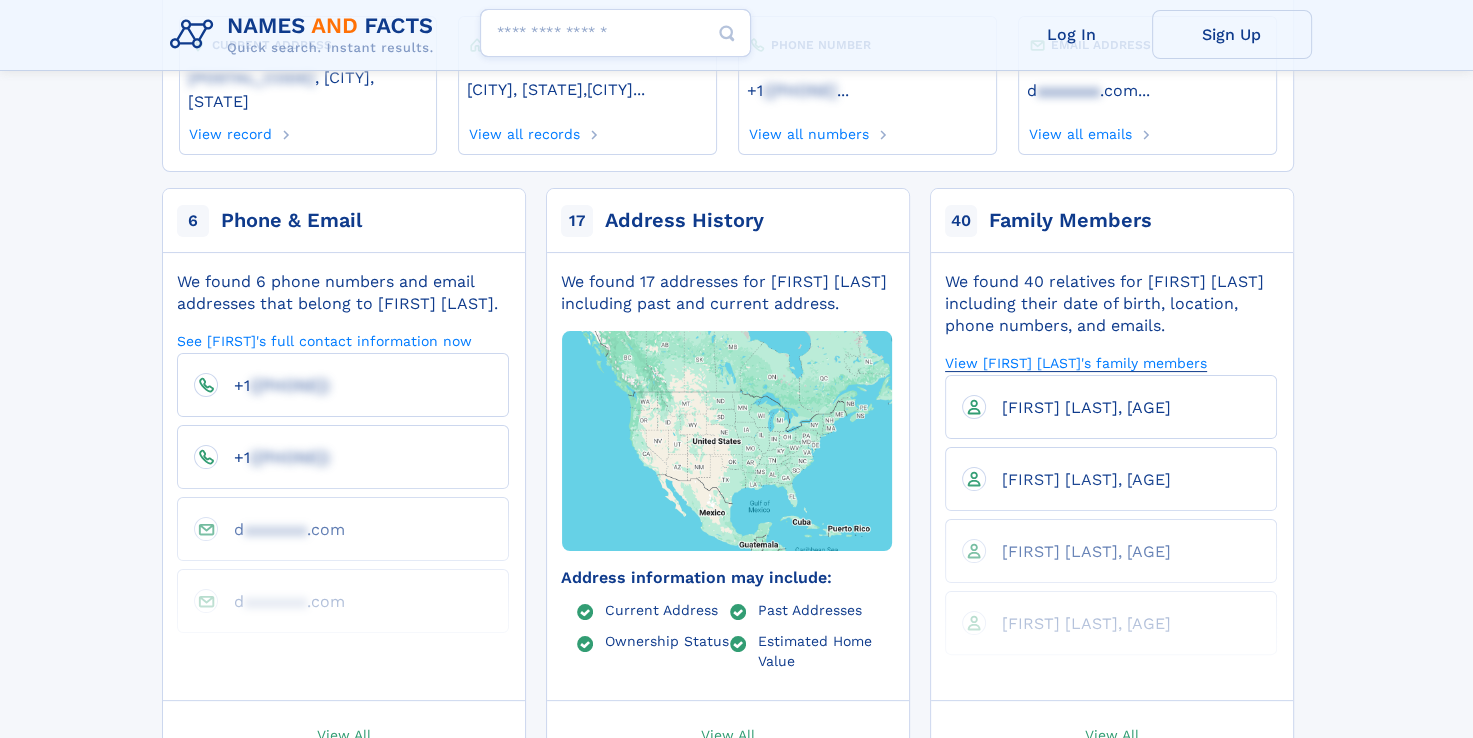 click on "View [FIRST] [LAST]'s family members" at bounding box center (1076, 362) 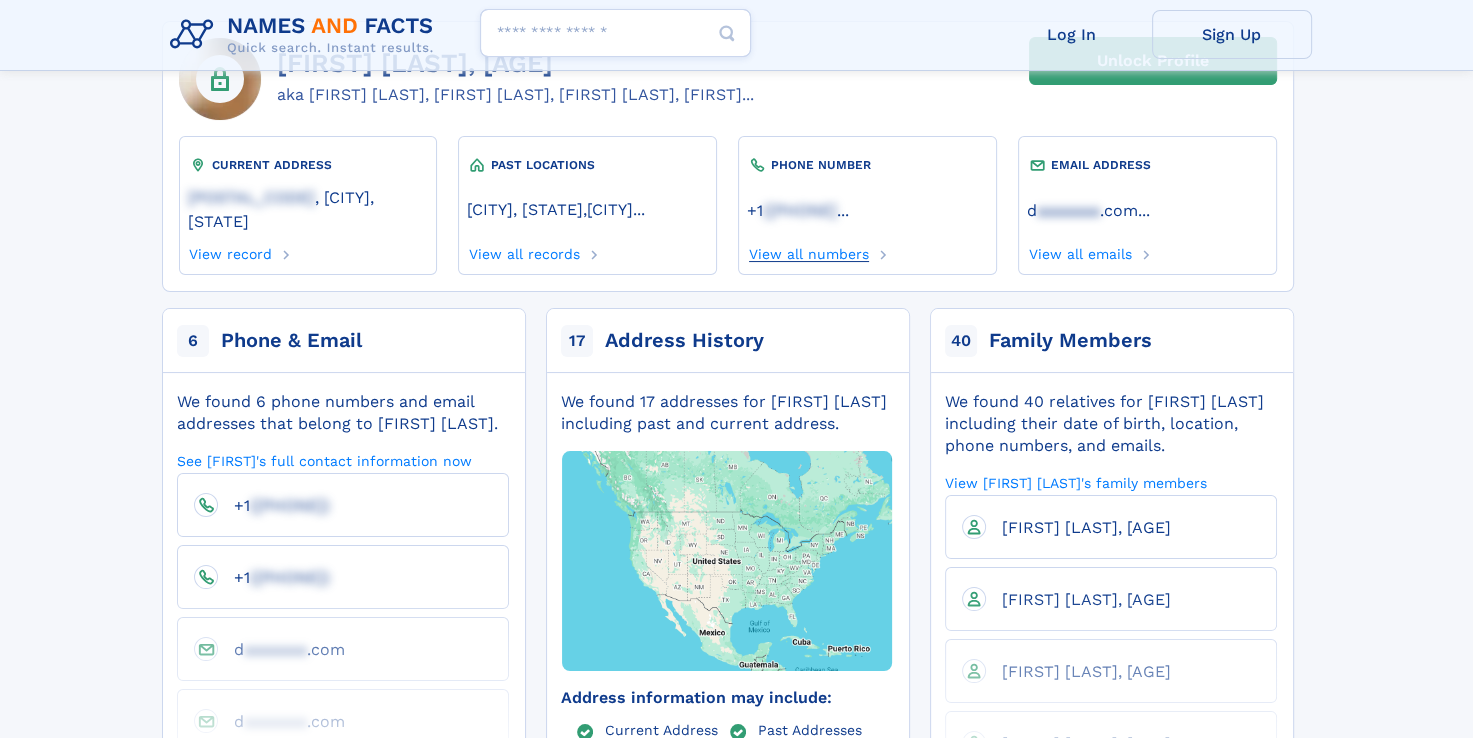 scroll, scrollTop: 164, scrollLeft: 0, axis: vertical 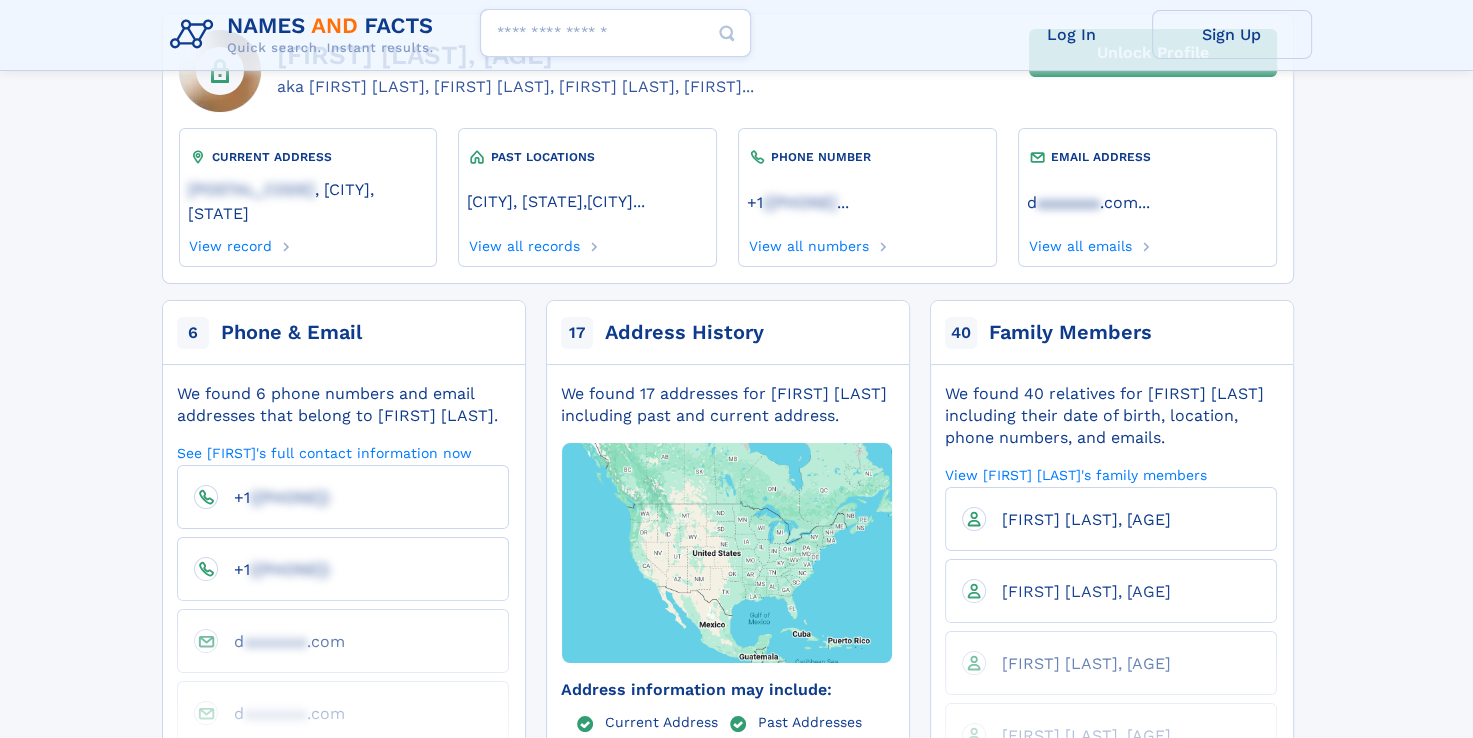 click on "Search people" at bounding box center (615, 33) 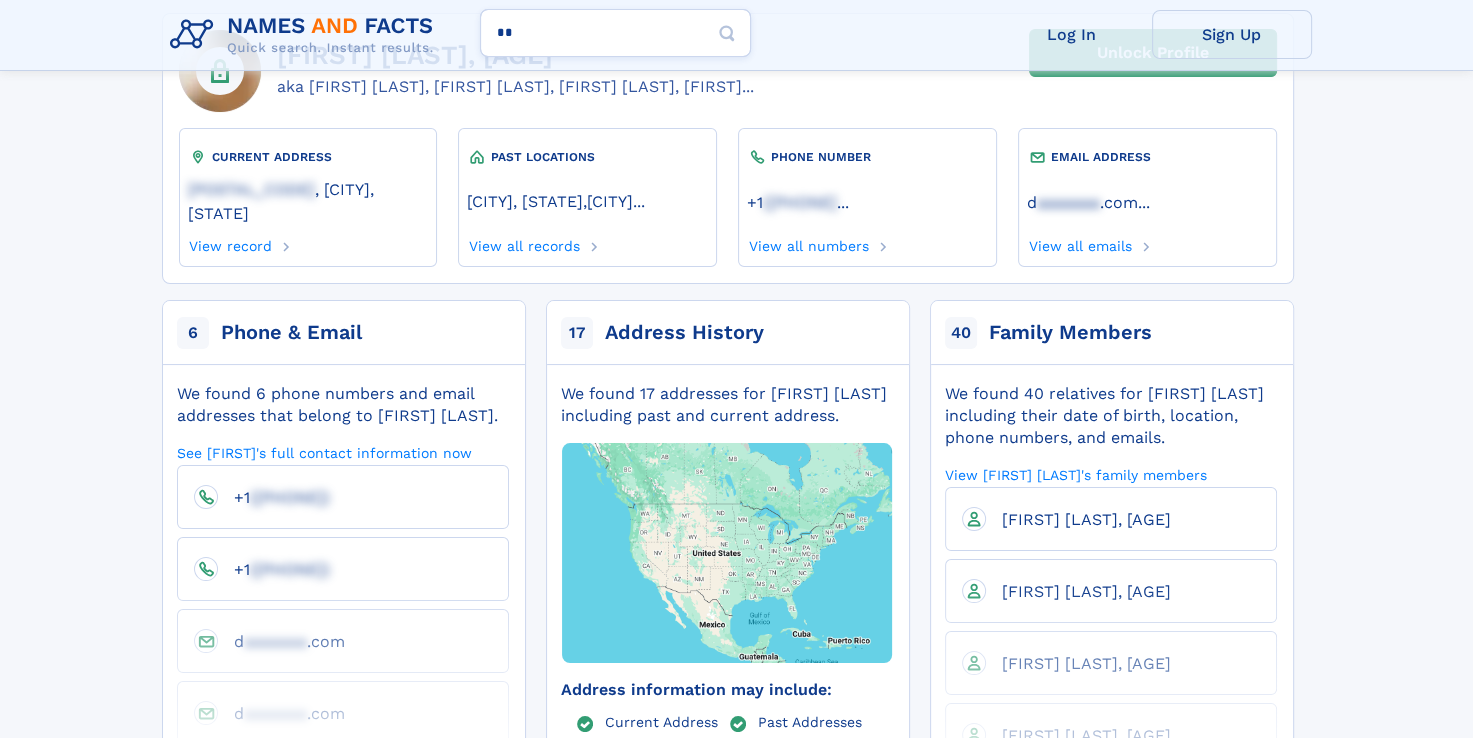 type on "***" 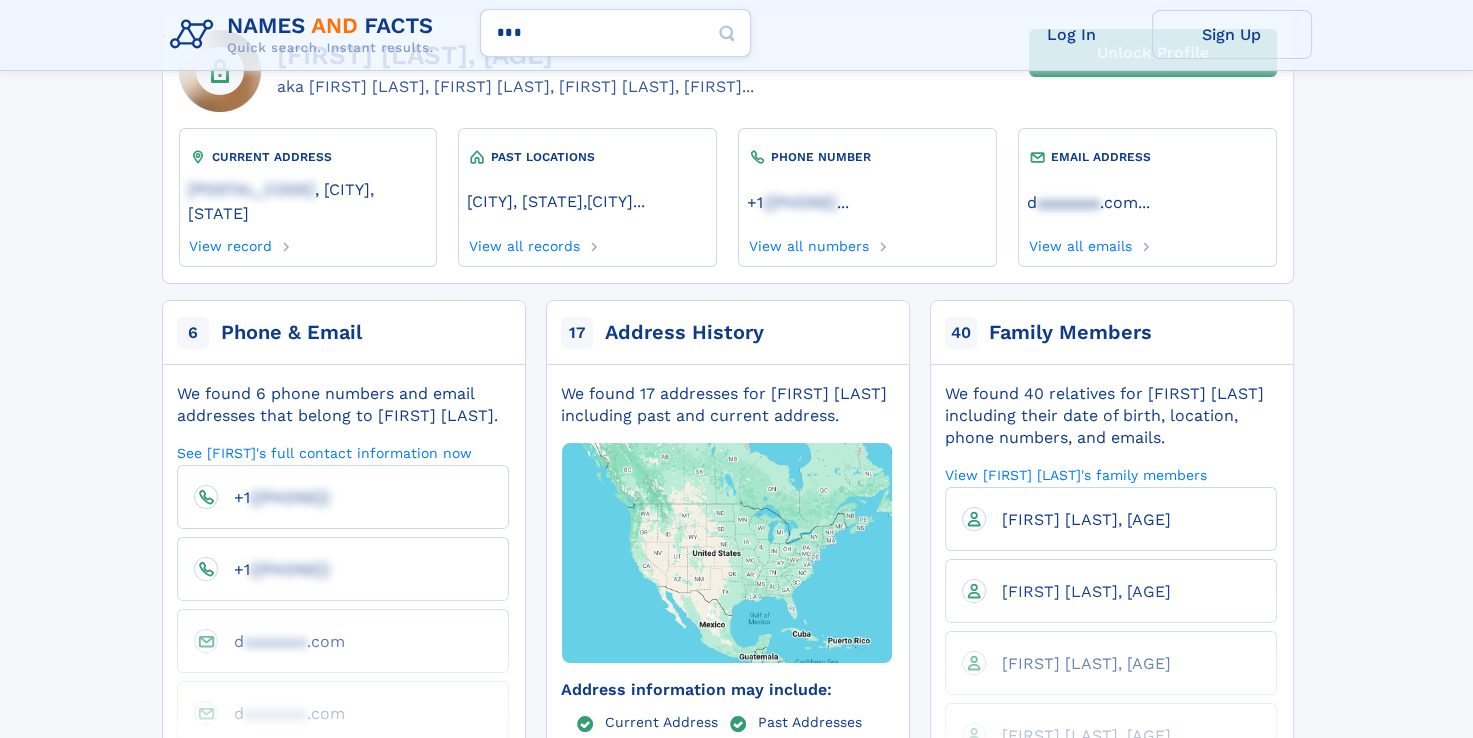 type on "**********" 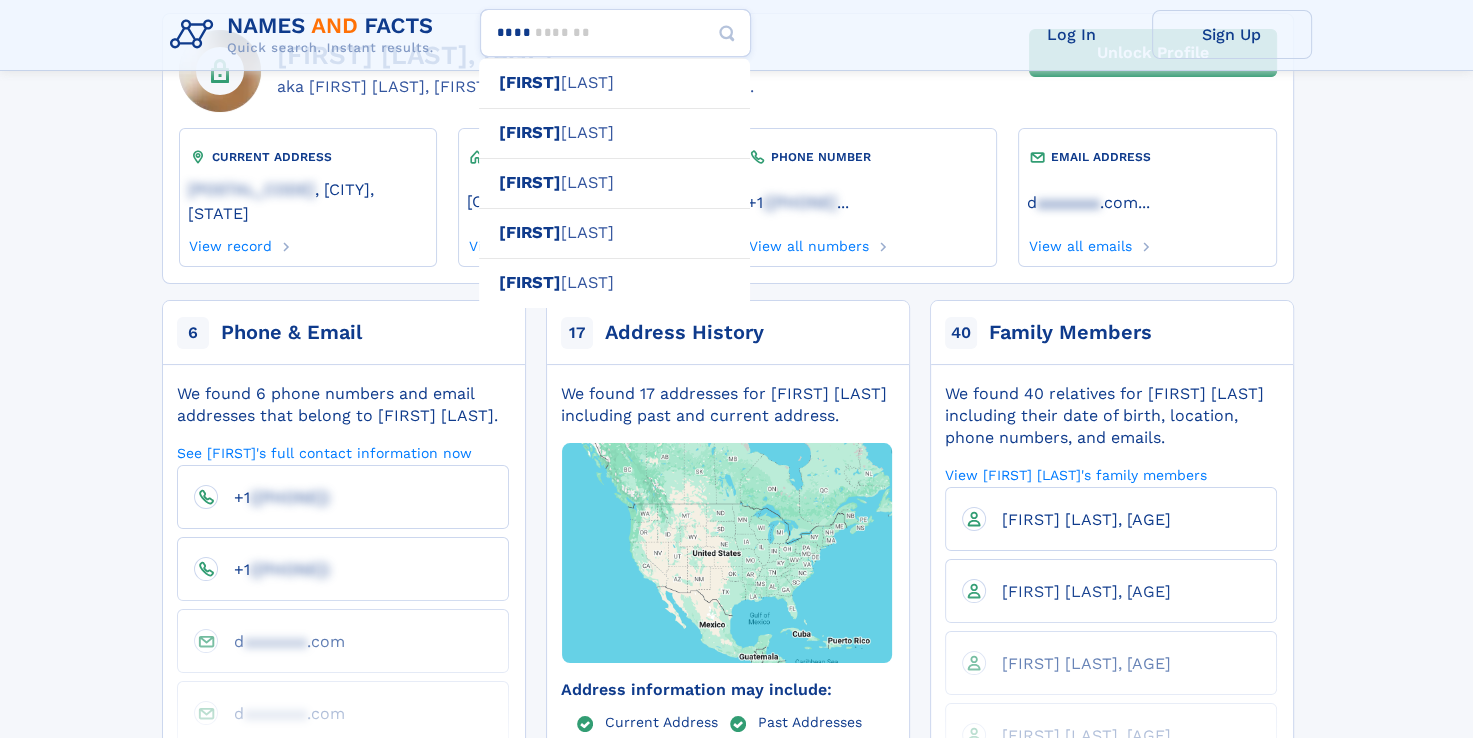 type on "*****" 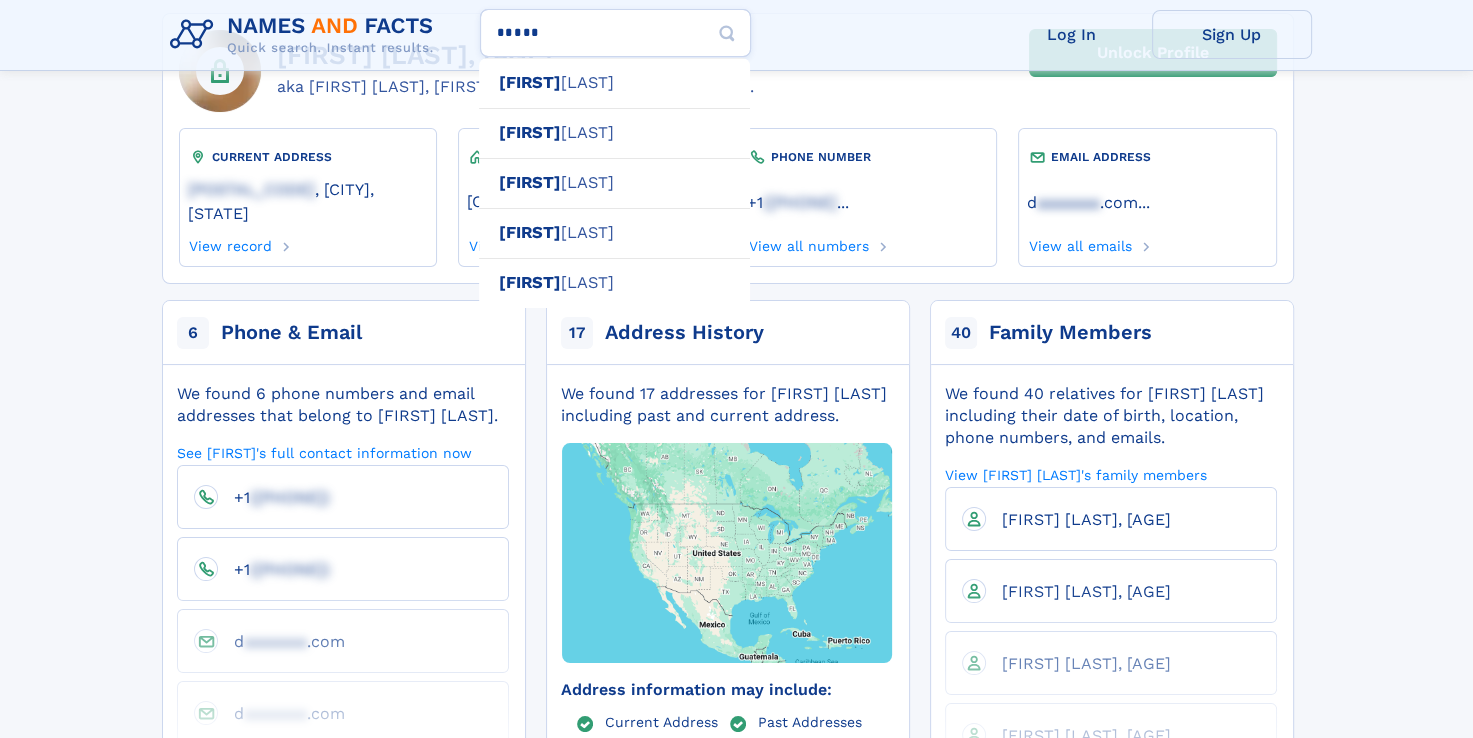 type on "**********" 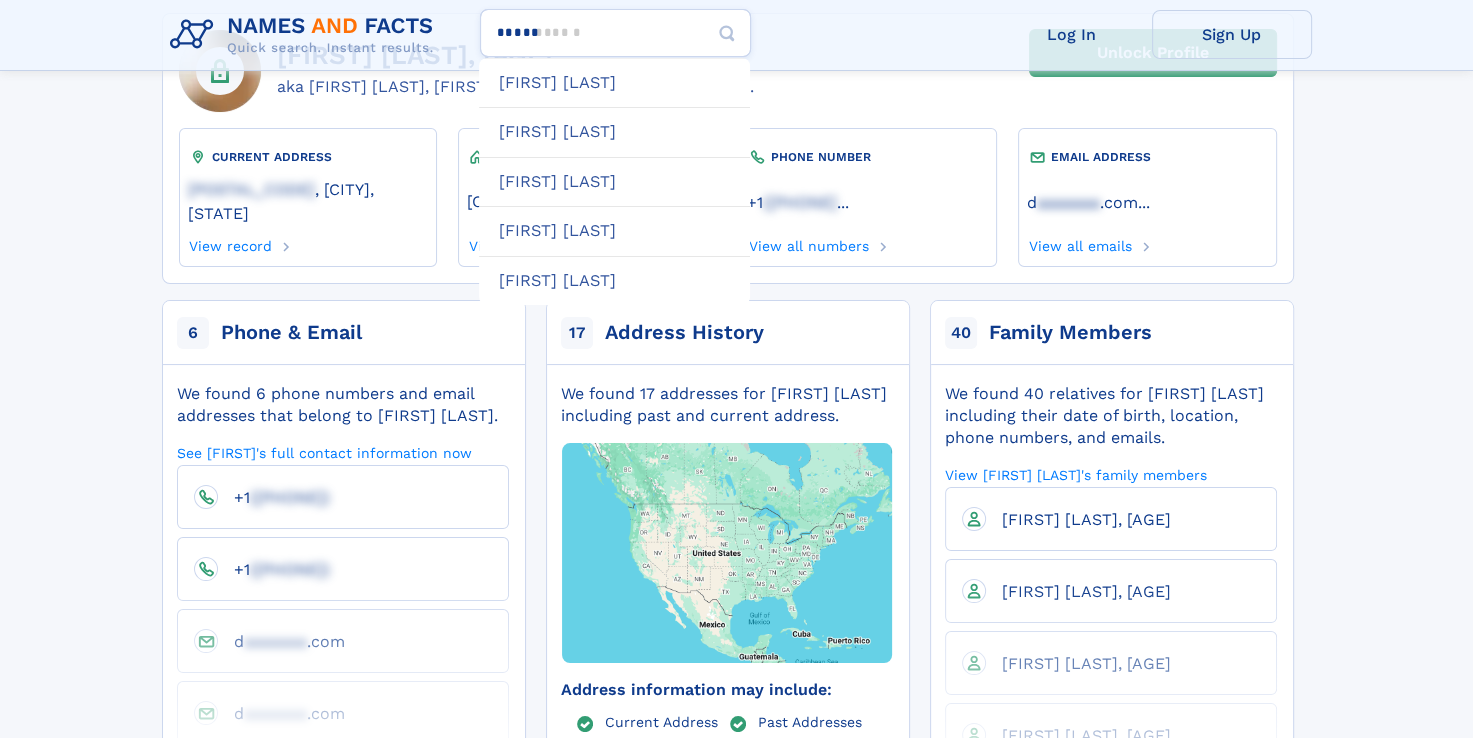 type on "*****" 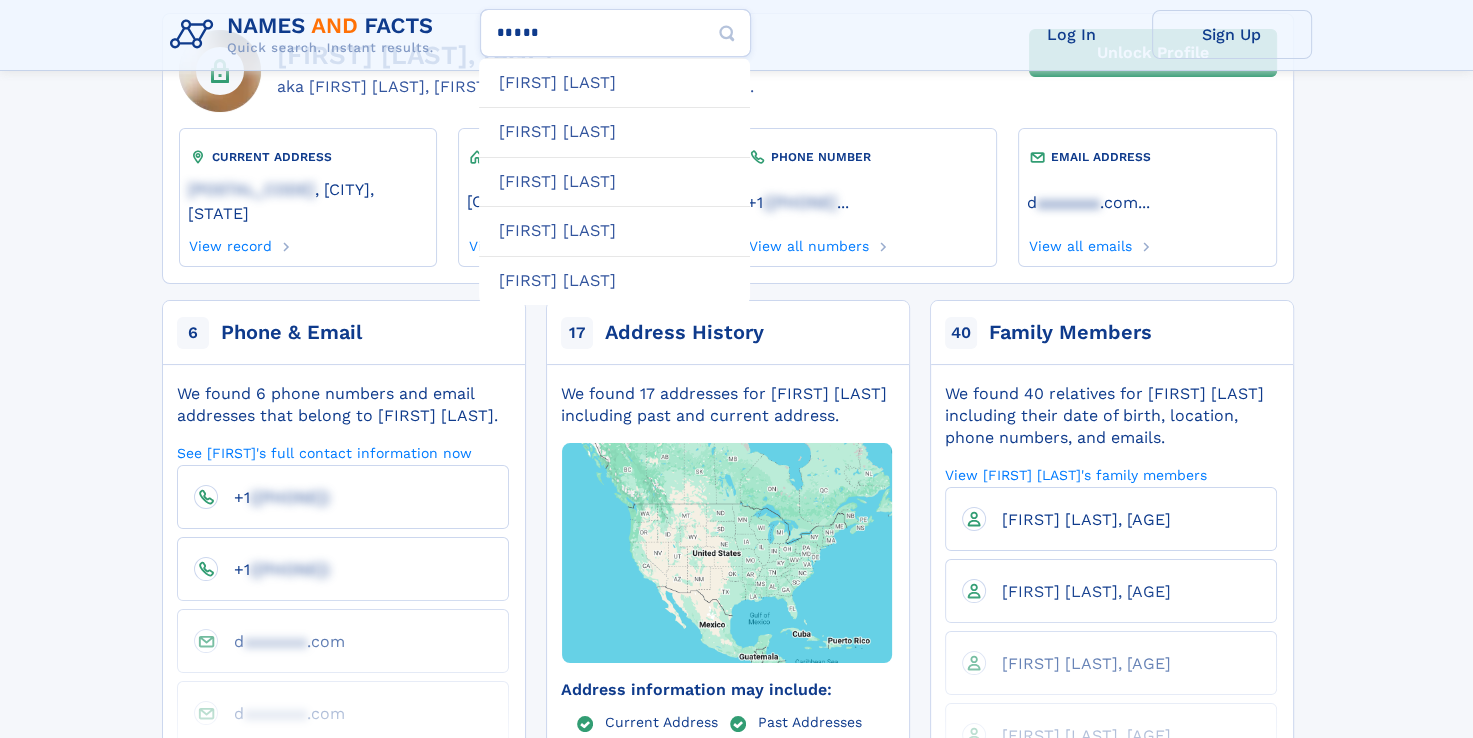 type on "**********" 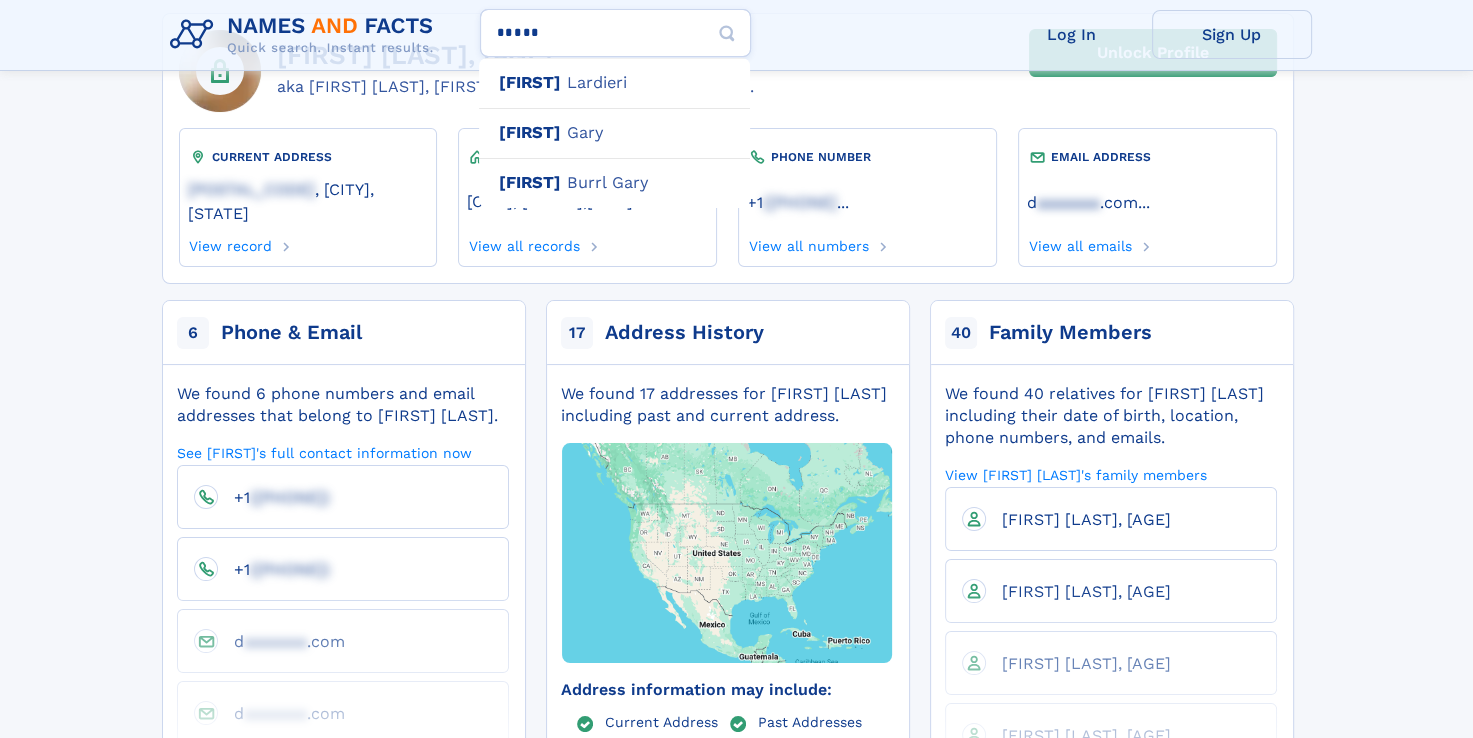type on "**********" 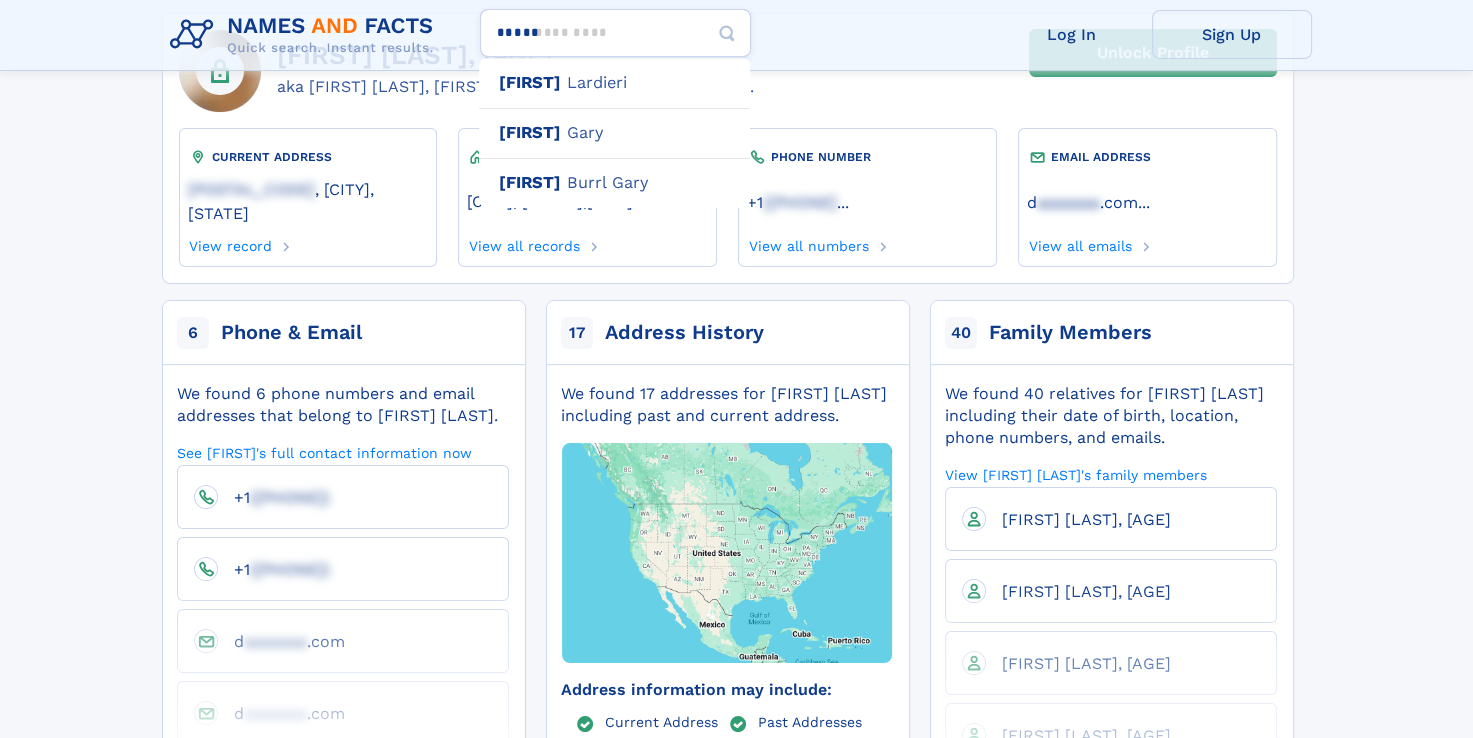 type on "*******" 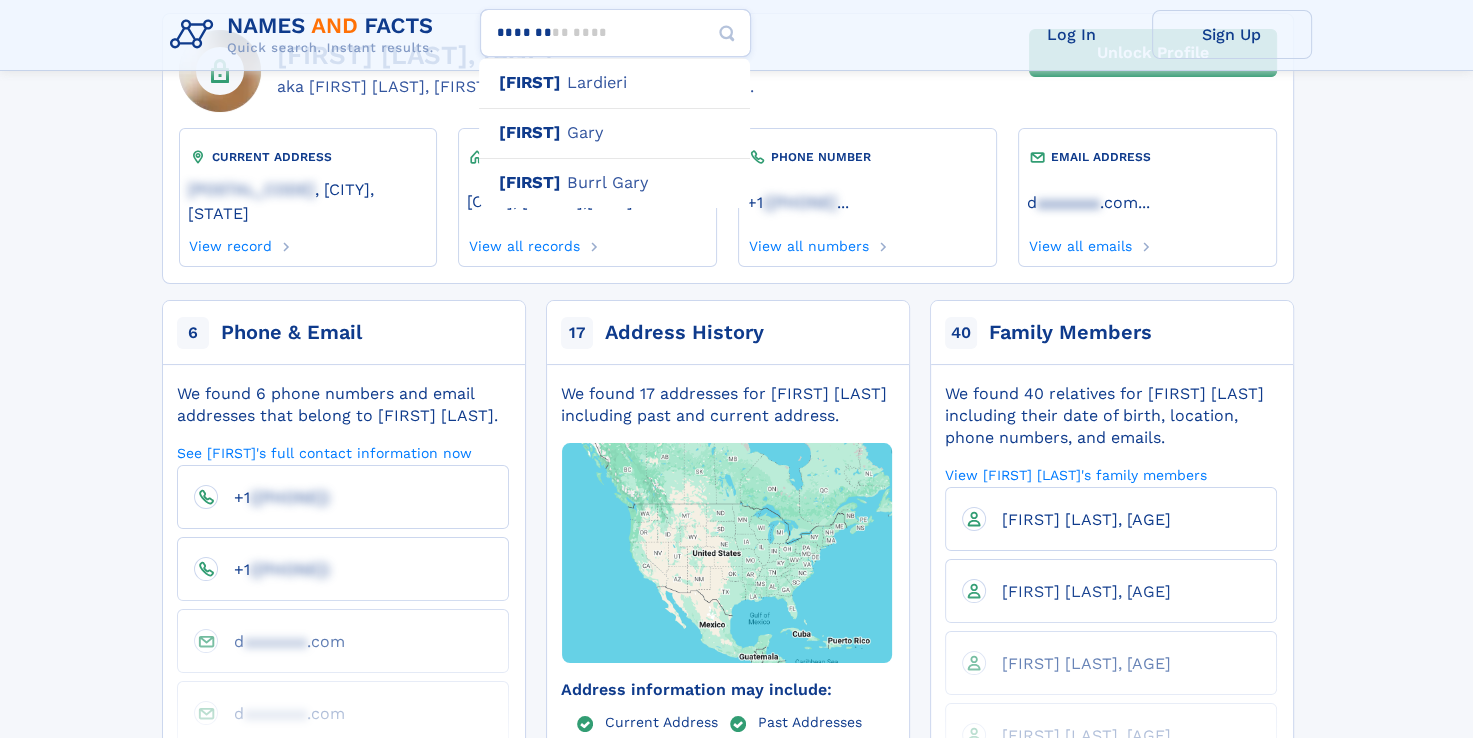 type 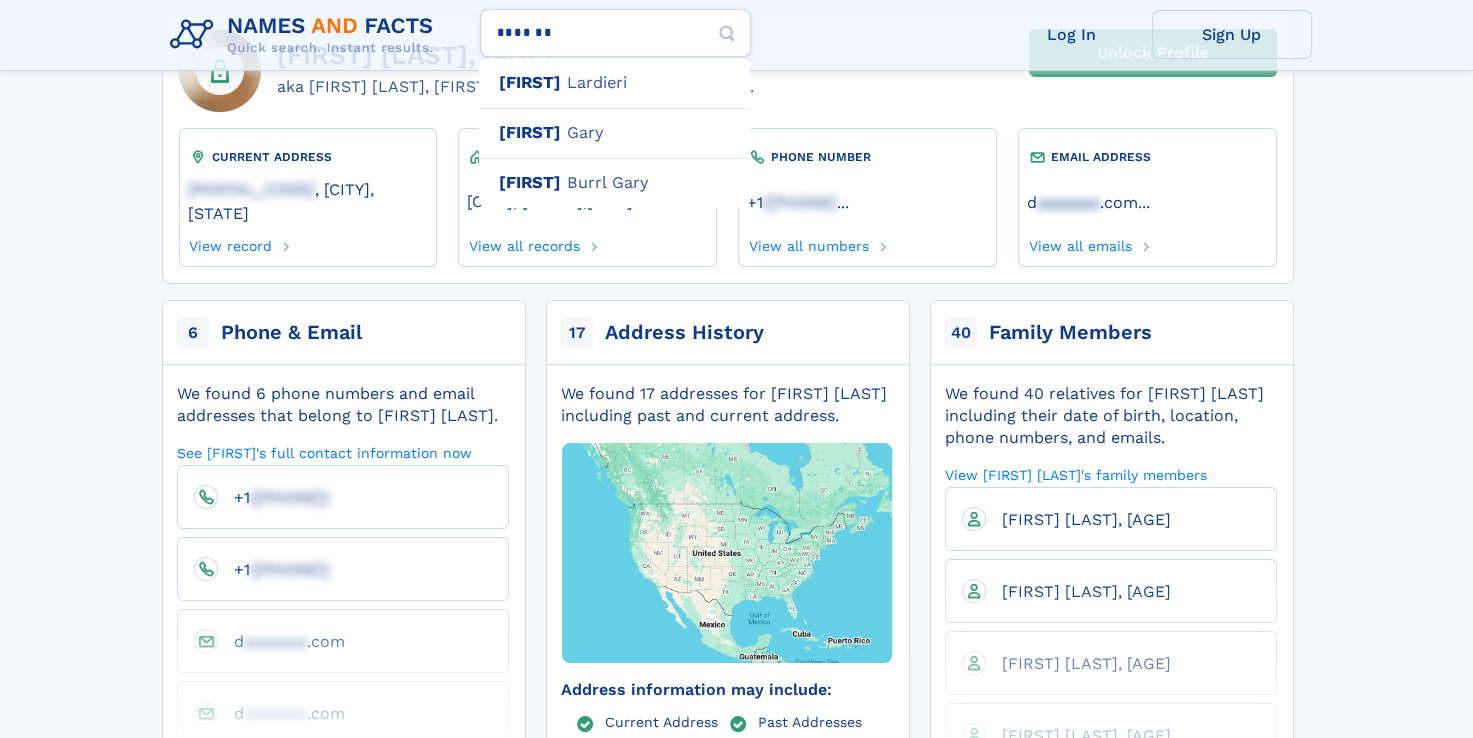 type on "*******" 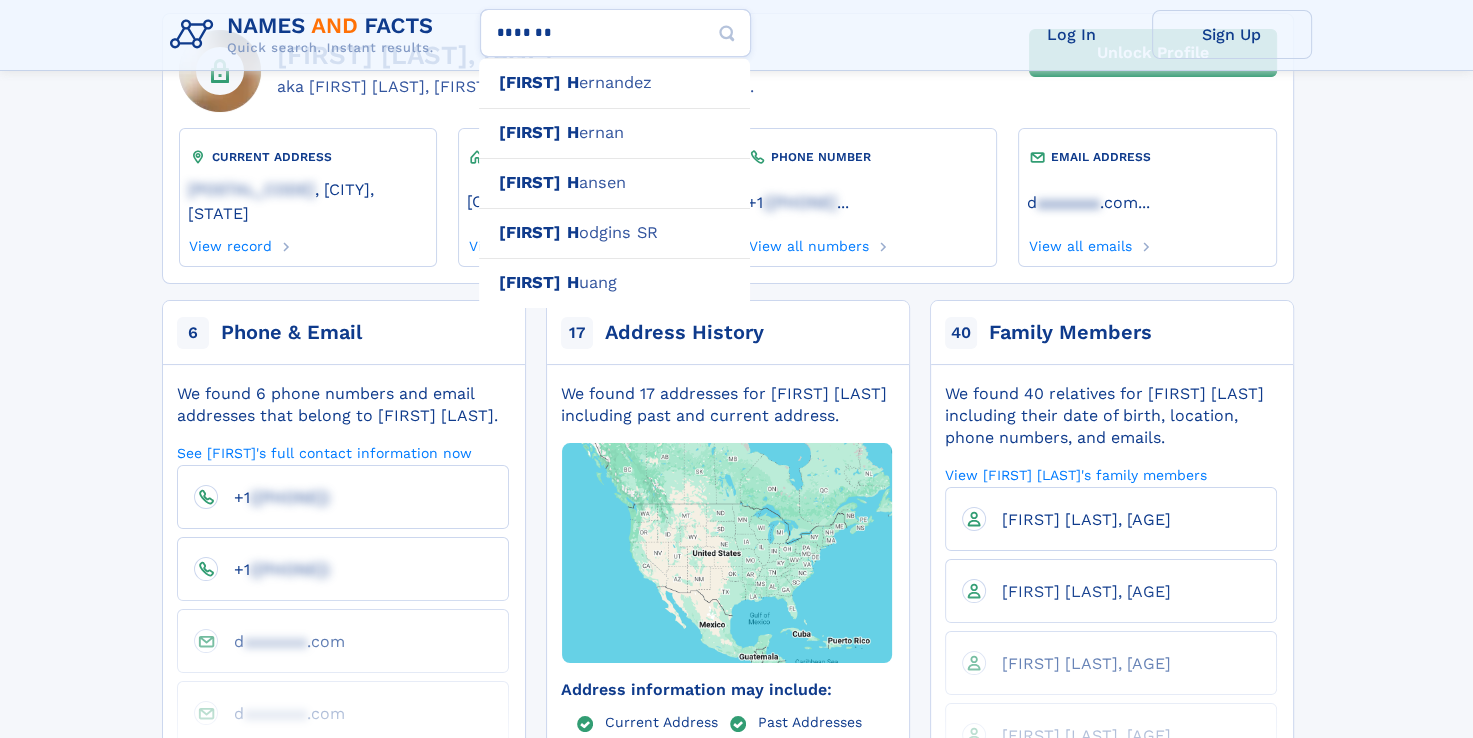 type on "**********" 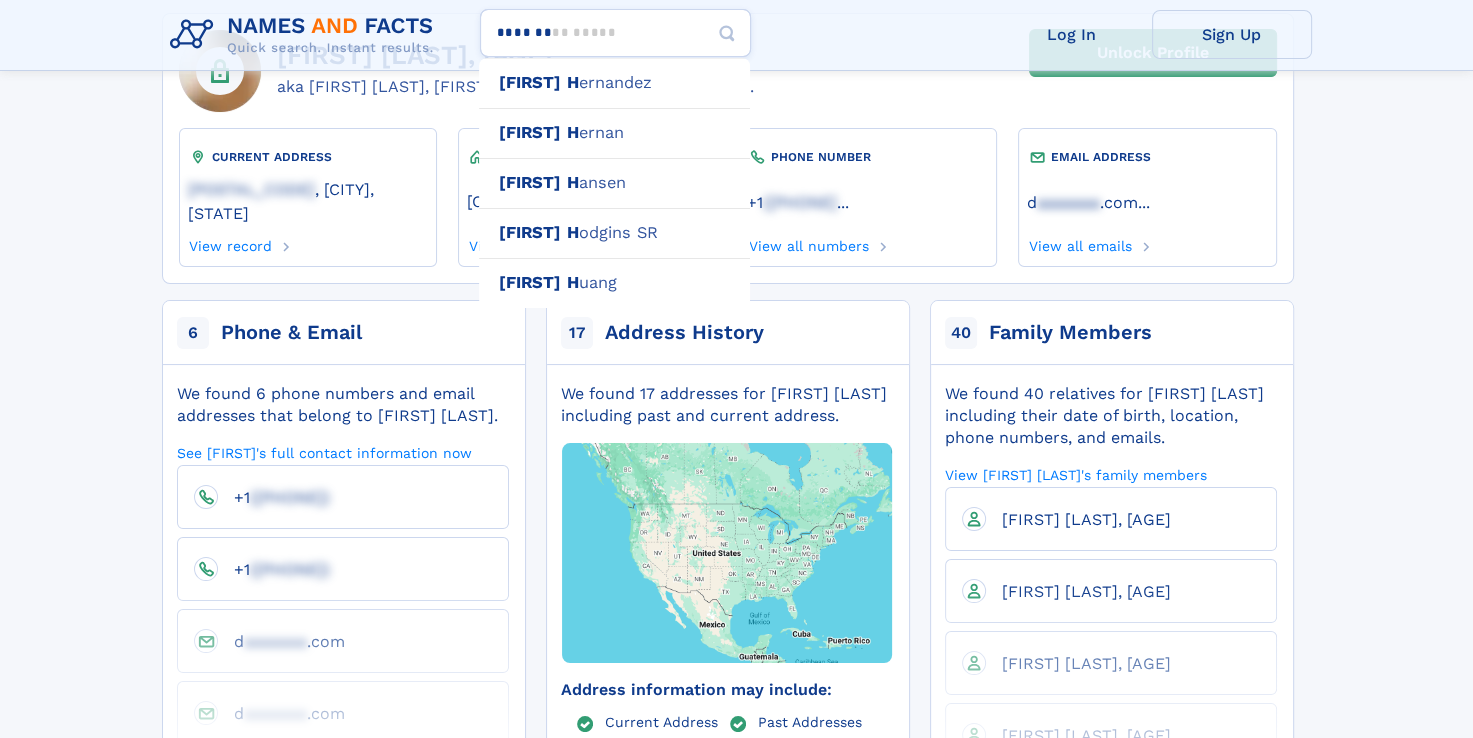type on "*********" 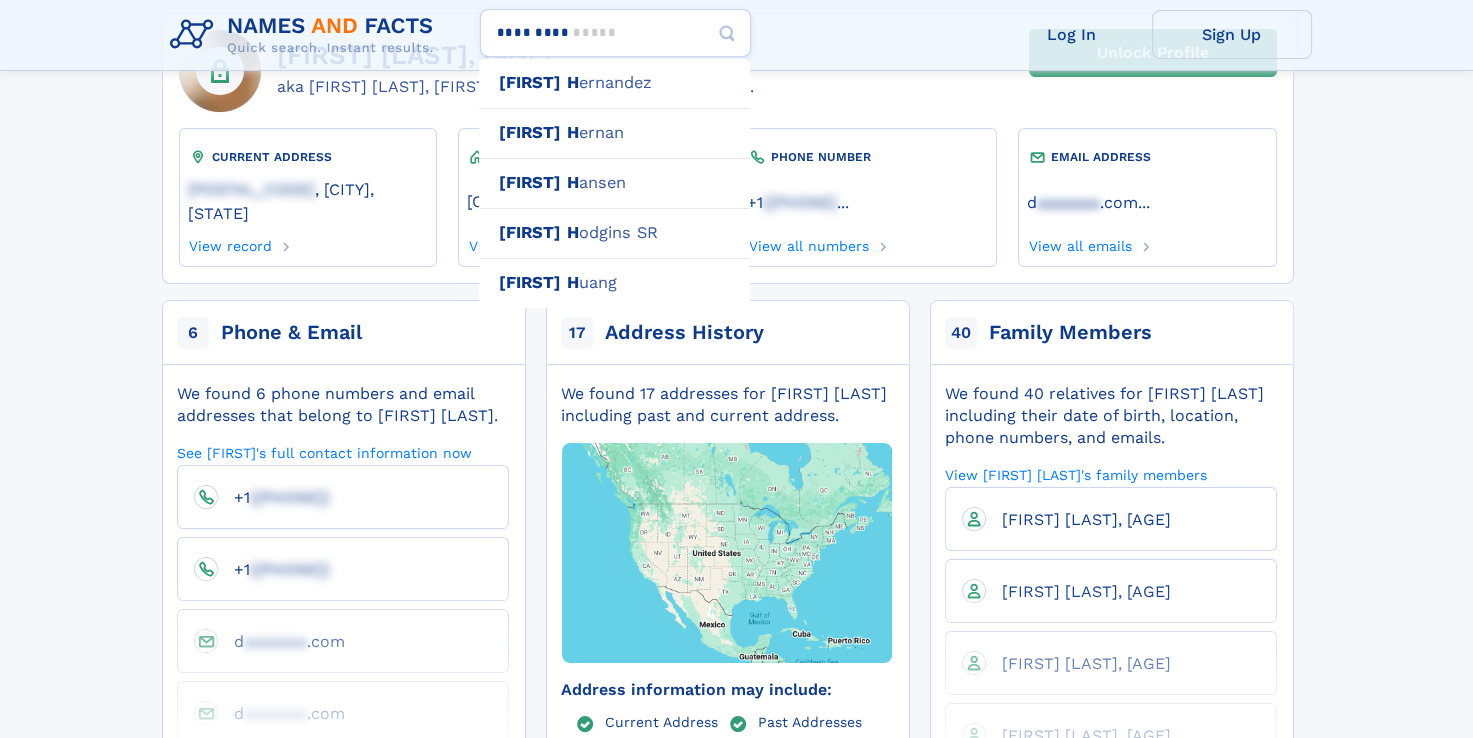 type 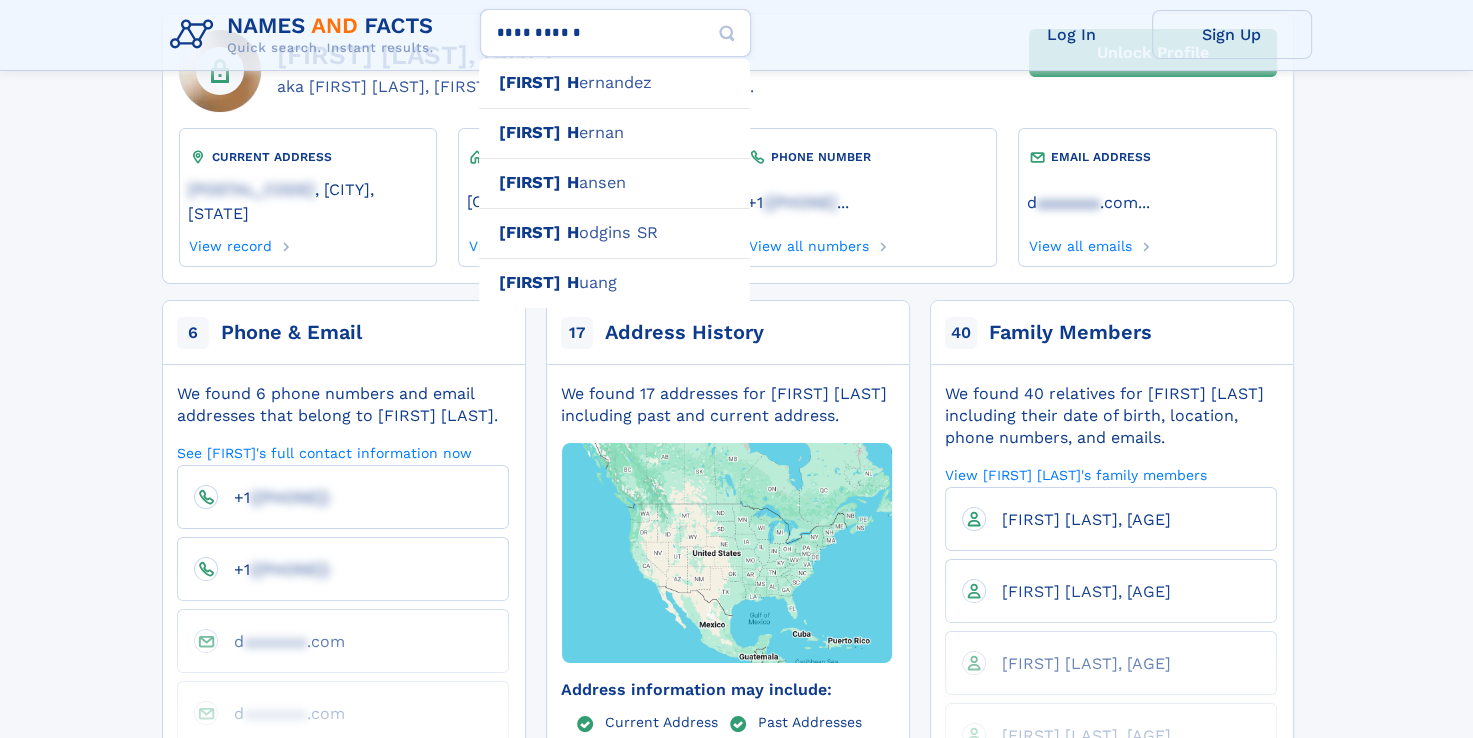 type on "**********" 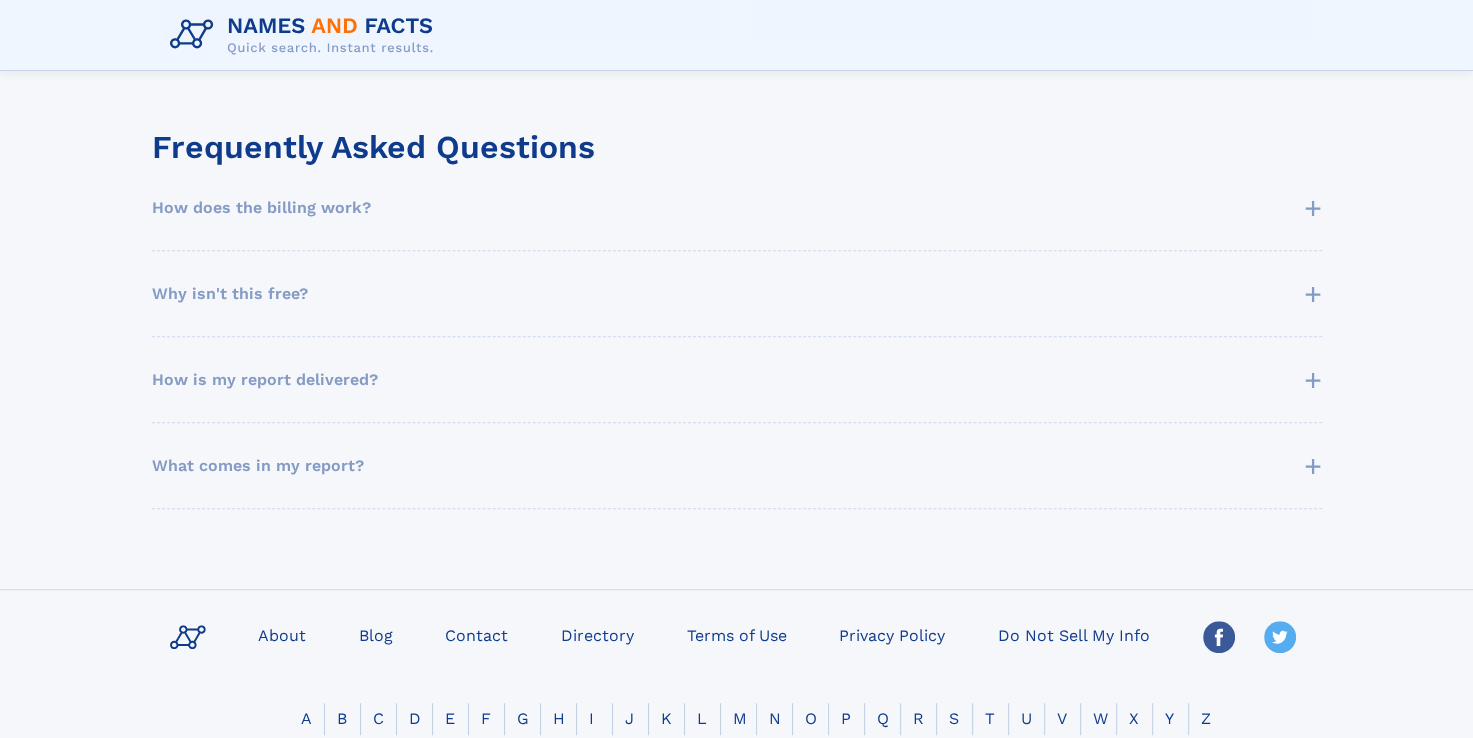 scroll, scrollTop: 1036, scrollLeft: 0, axis: vertical 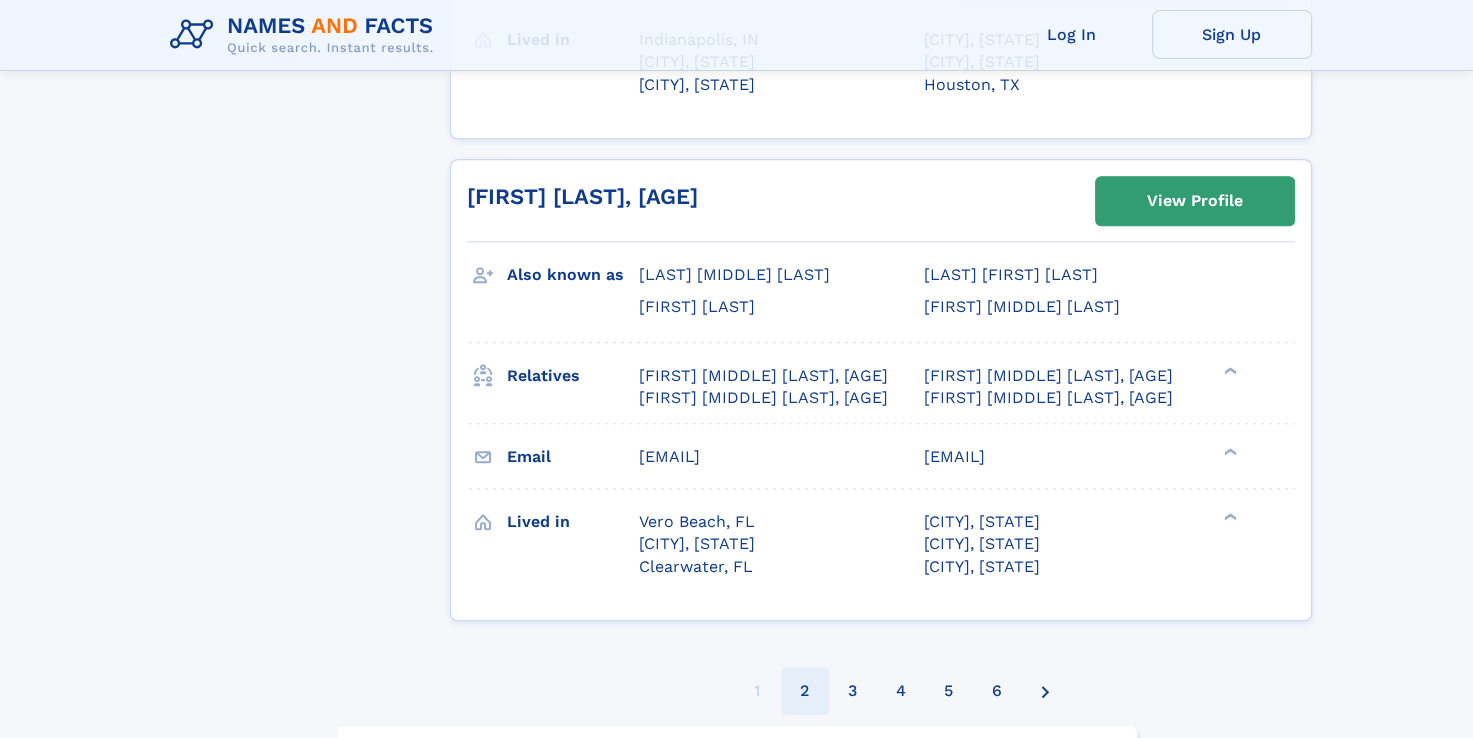 click on "2" at bounding box center [805, 691] 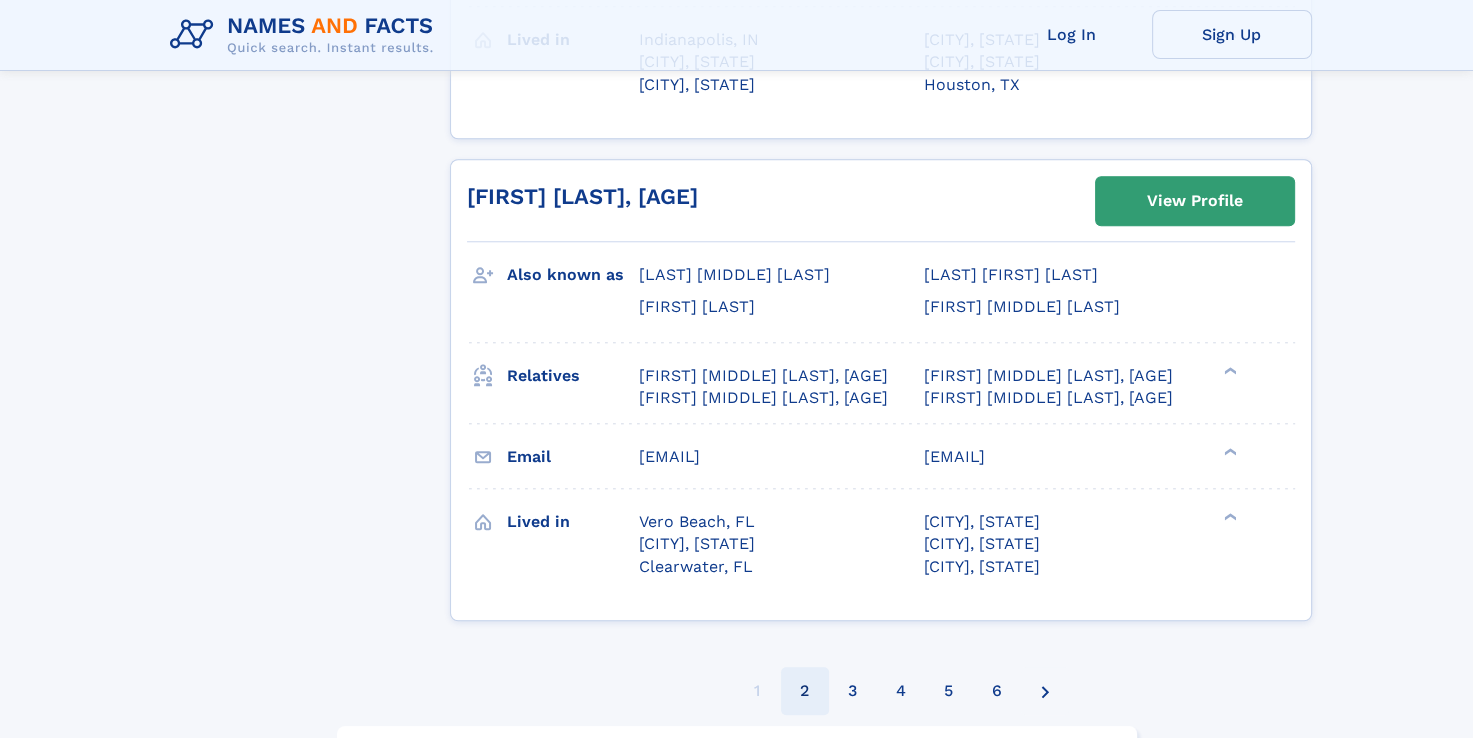 click on "2" at bounding box center [804, 691] 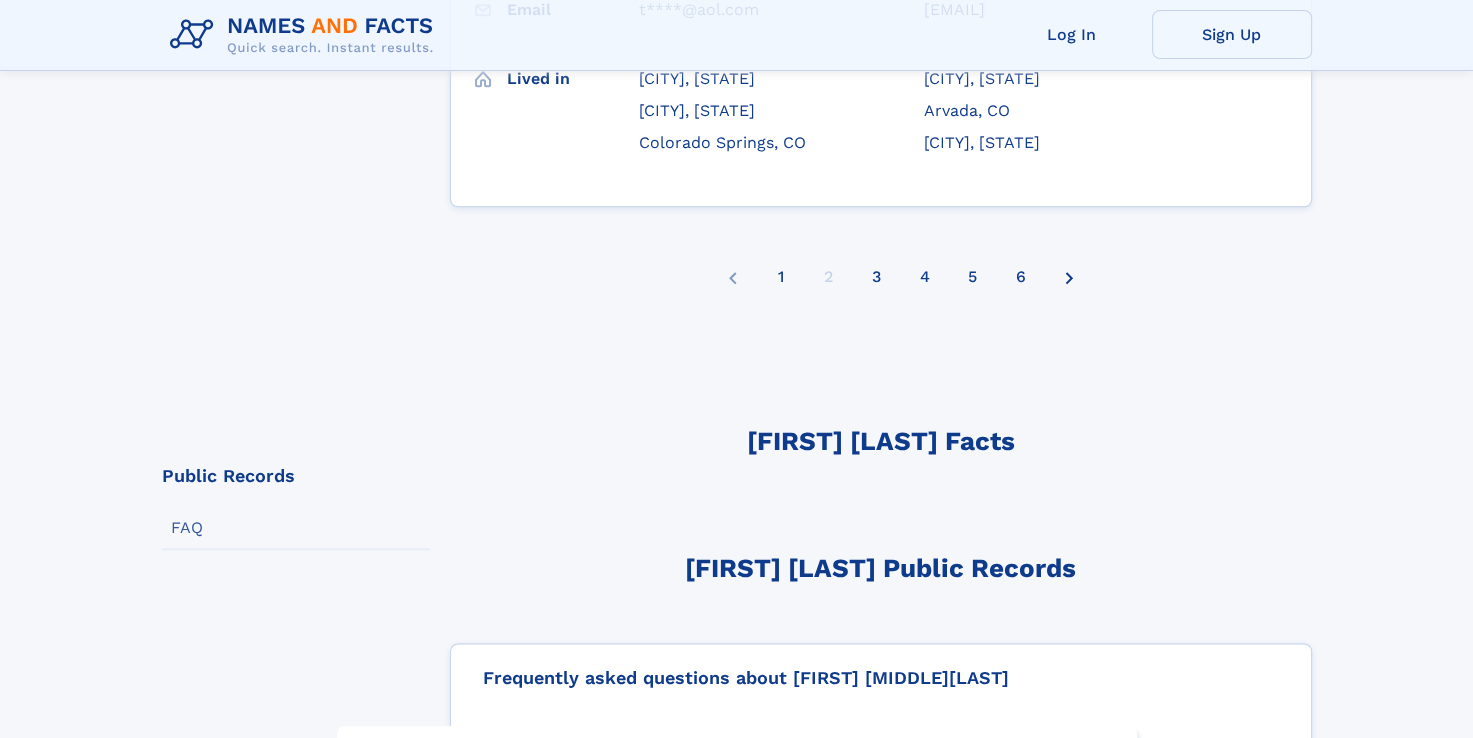 scroll, scrollTop: 9671, scrollLeft: 0, axis: vertical 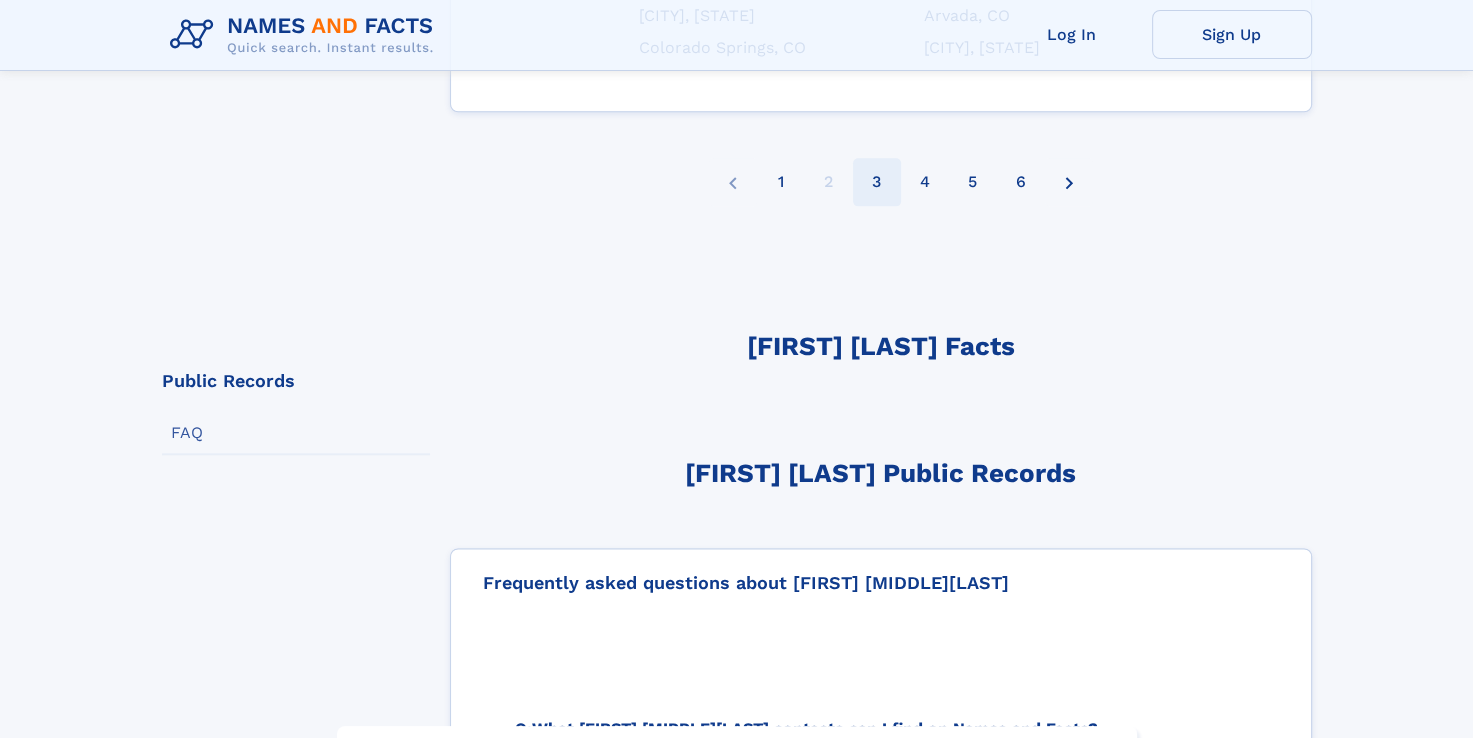 click on "3" at bounding box center (877, 182) 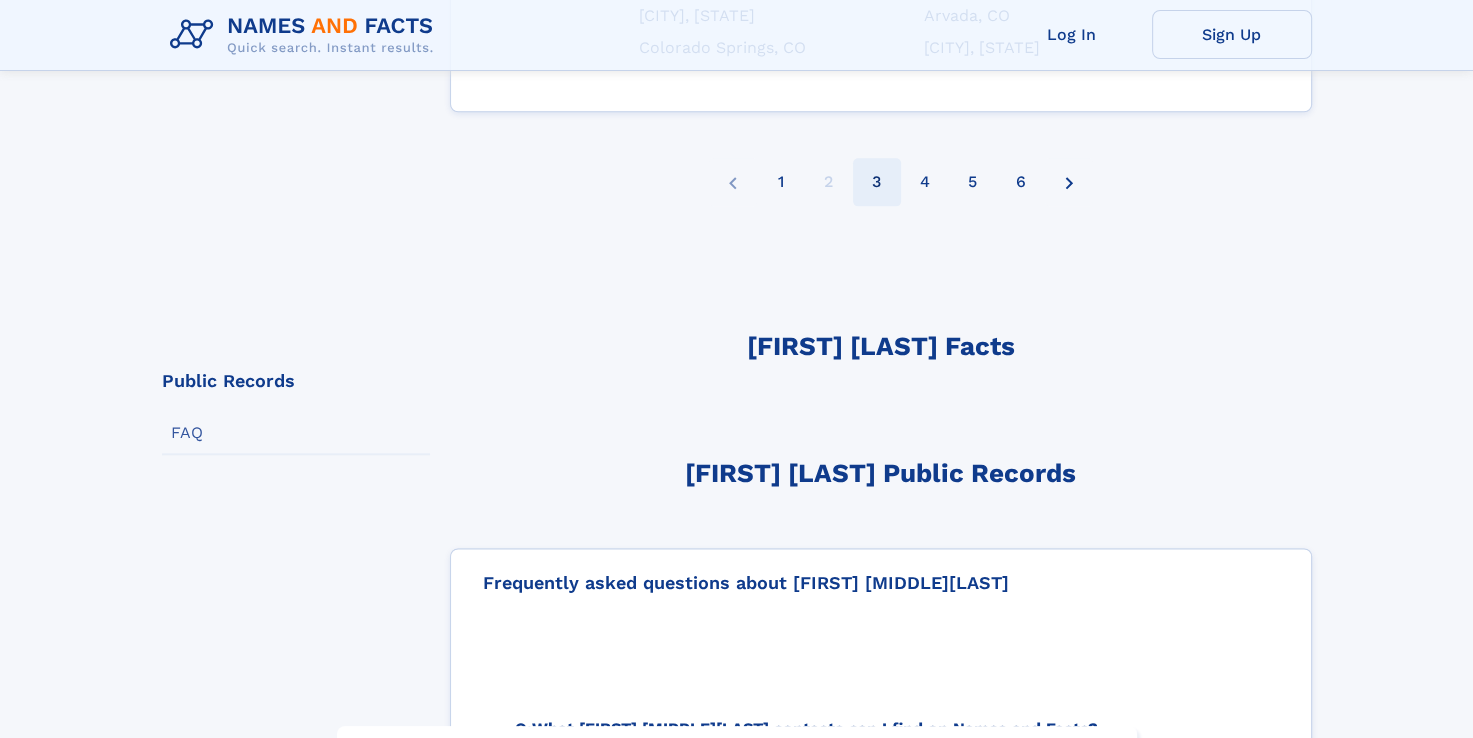 click on "3" at bounding box center (876, 182) 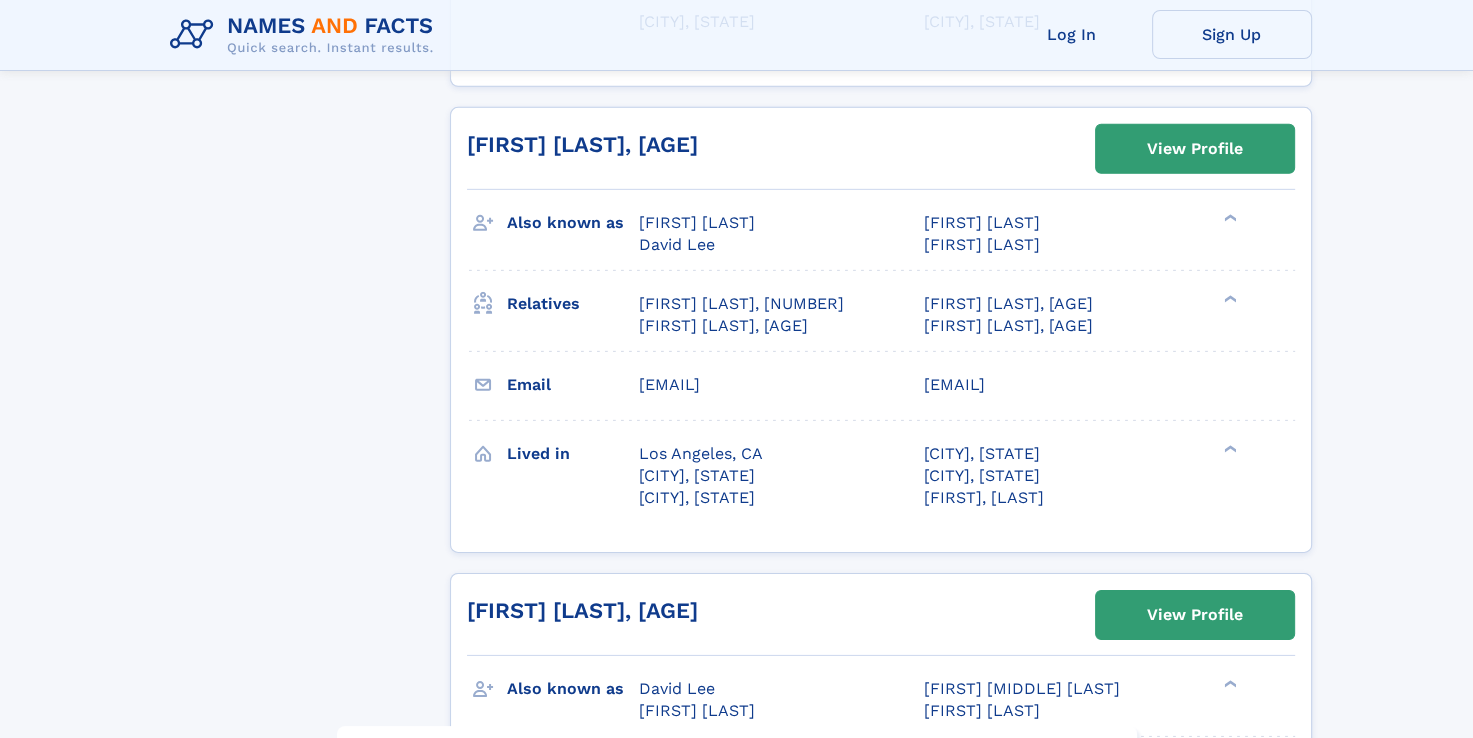scroll, scrollTop: 5972, scrollLeft: 0, axis: vertical 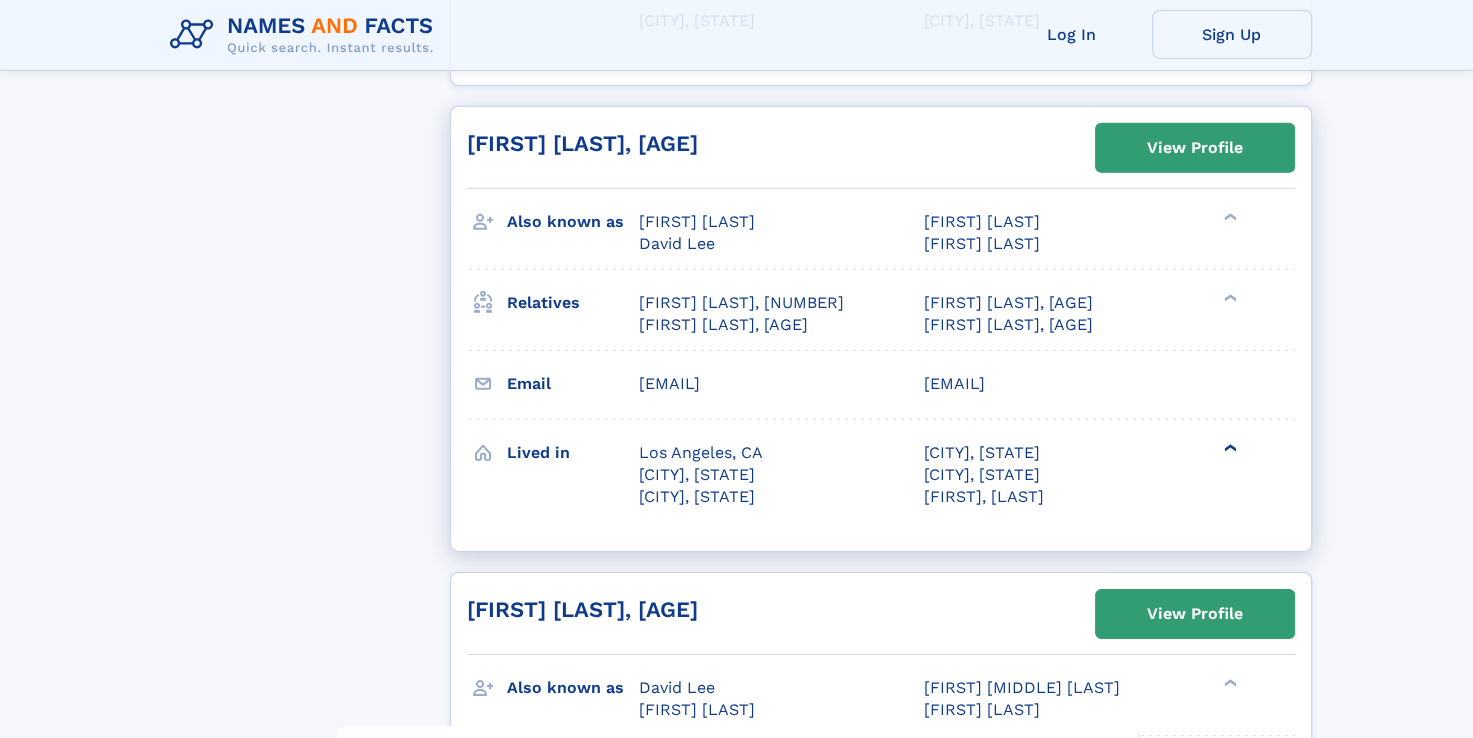 click on "❯" at bounding box center [1231, 448] 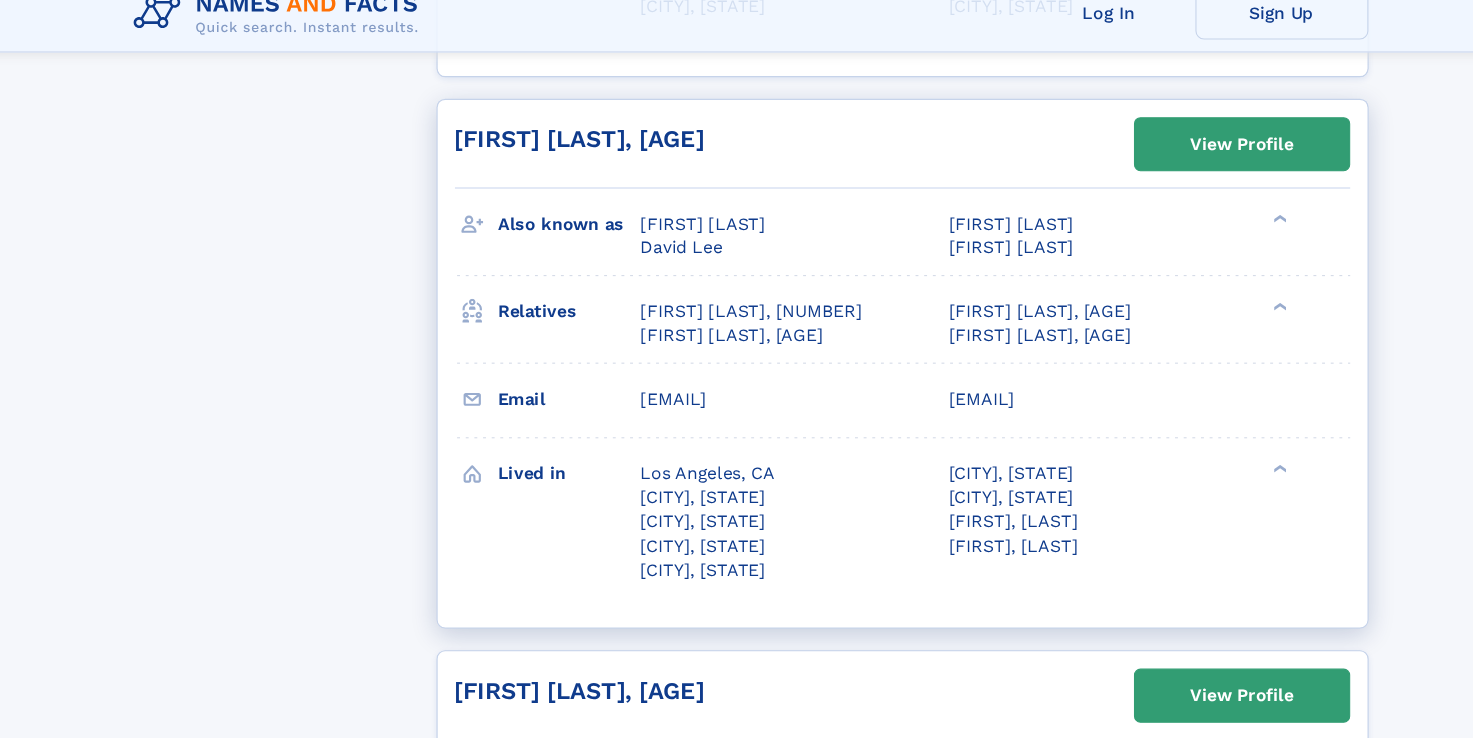 scroll, scrollTop: 5964, scrollLeft: 0, axis: vertical 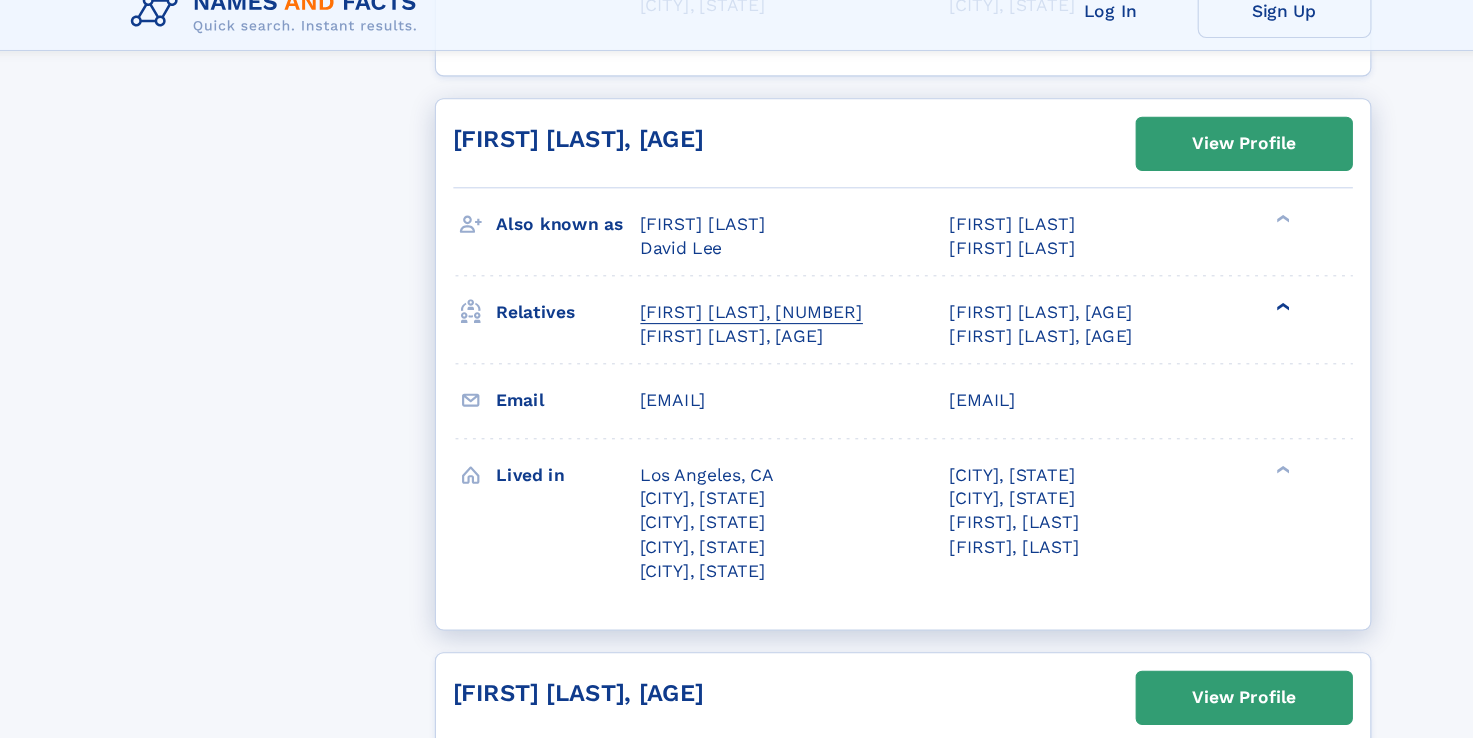 drag, startPoint x: 635, startPoint y: 291, endPoint x: 773, endPoint y: 292, distance: 138.00362 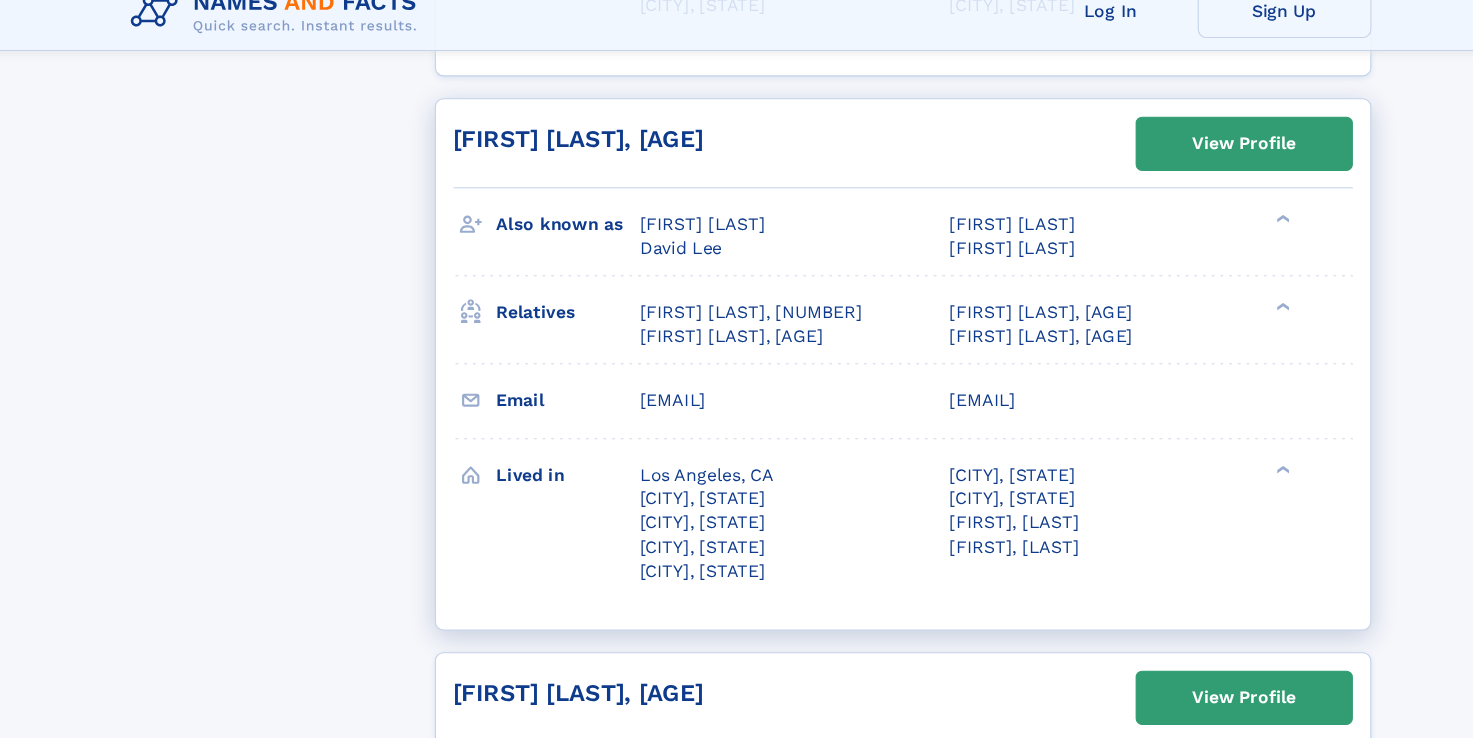 click on "Relatives" at bounding box center [573, 319] 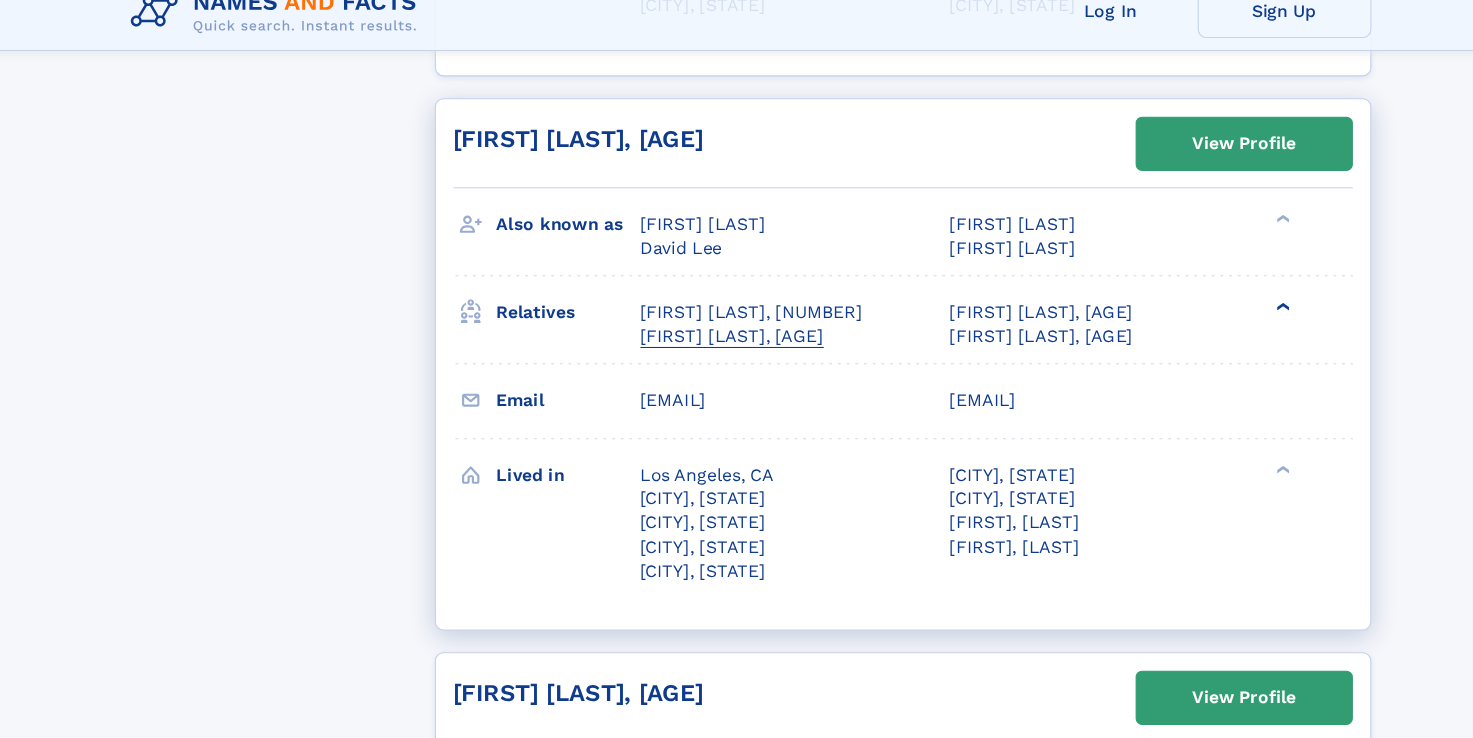 drag, startPoint x: 635, startPoint y: 315, endPoint x: 747, endPoint y: 318, distance: 112.04017 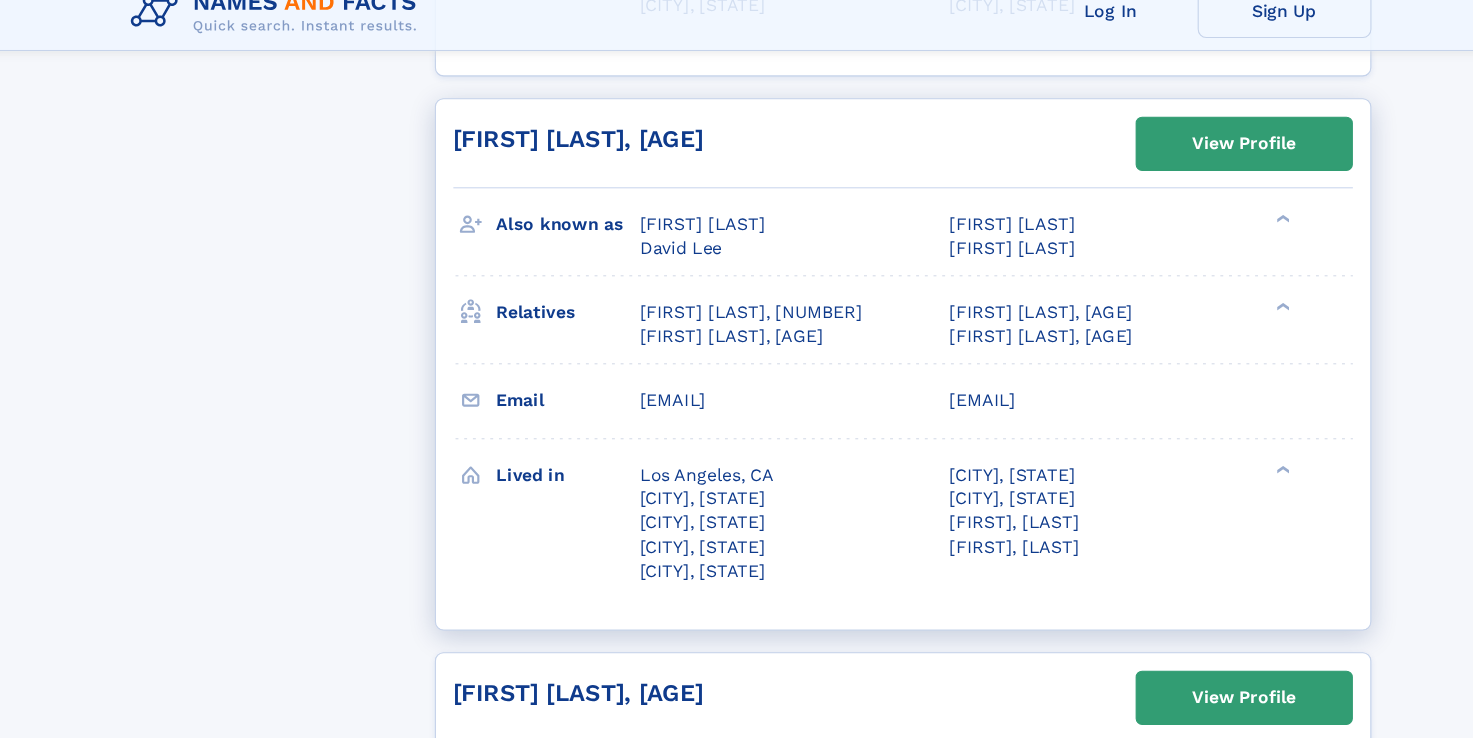 click on "Relatives
[FIRST] [LAST], [AGE]
[FIRST] [LAST], [AGE]
[FIRST] [LAST], [AGE]
[FIRST] [LAST], [AGE]
[FIRST] [LAST], [AGE]
[FIRST] [LAST], [AGE]
[FIRST] [LAST], [AGE]
[FIRST] [LAST], [AGE]
[FIRST] [LAST], [AGE]
[FIRST] [LAST], [AGE]
[FIRST] [LAST], [AGE]
[FIRST] [LAST], [AGE]" at bounding box center (881, 318) 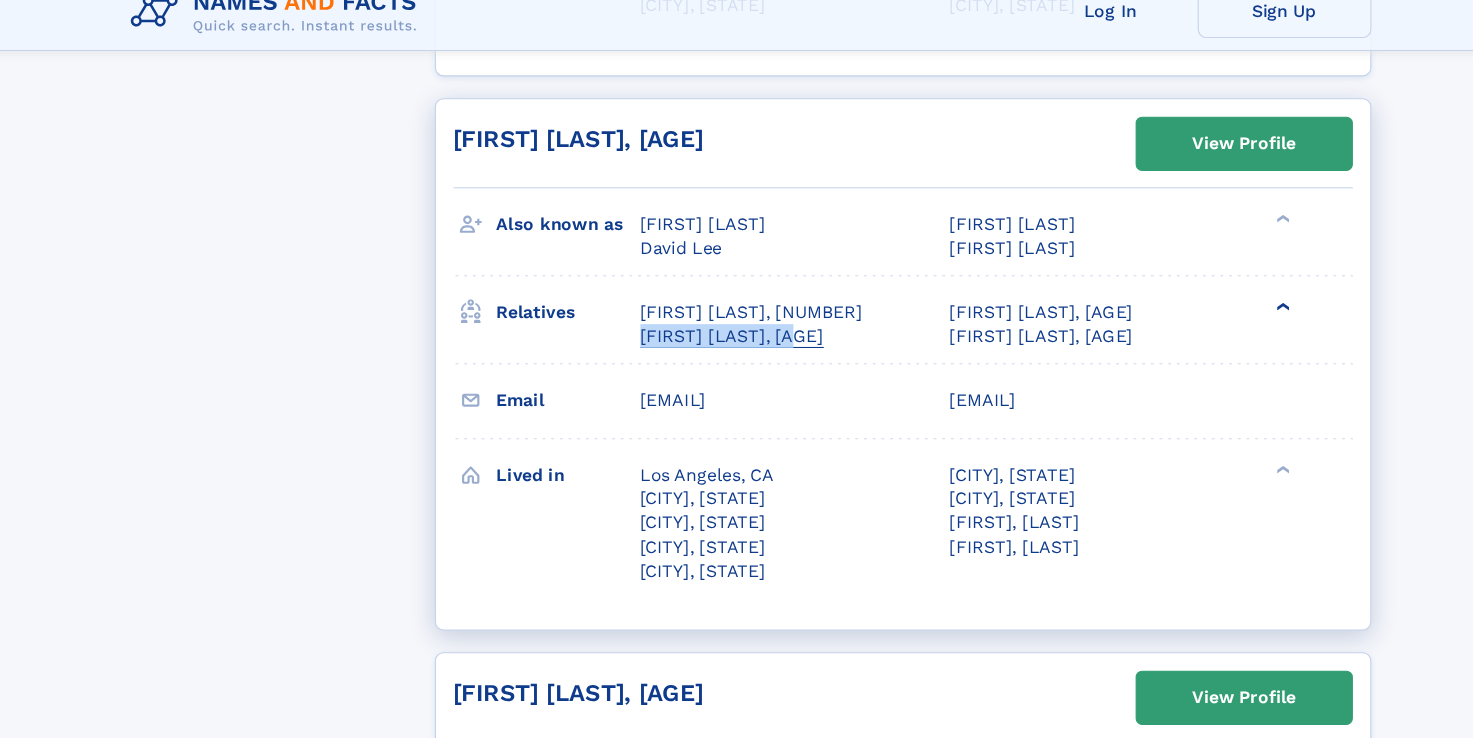 drag, startPoint x: 793, startPoint y: 319, endPoint x: 639, endPoint y: 318, distance: 154.00325 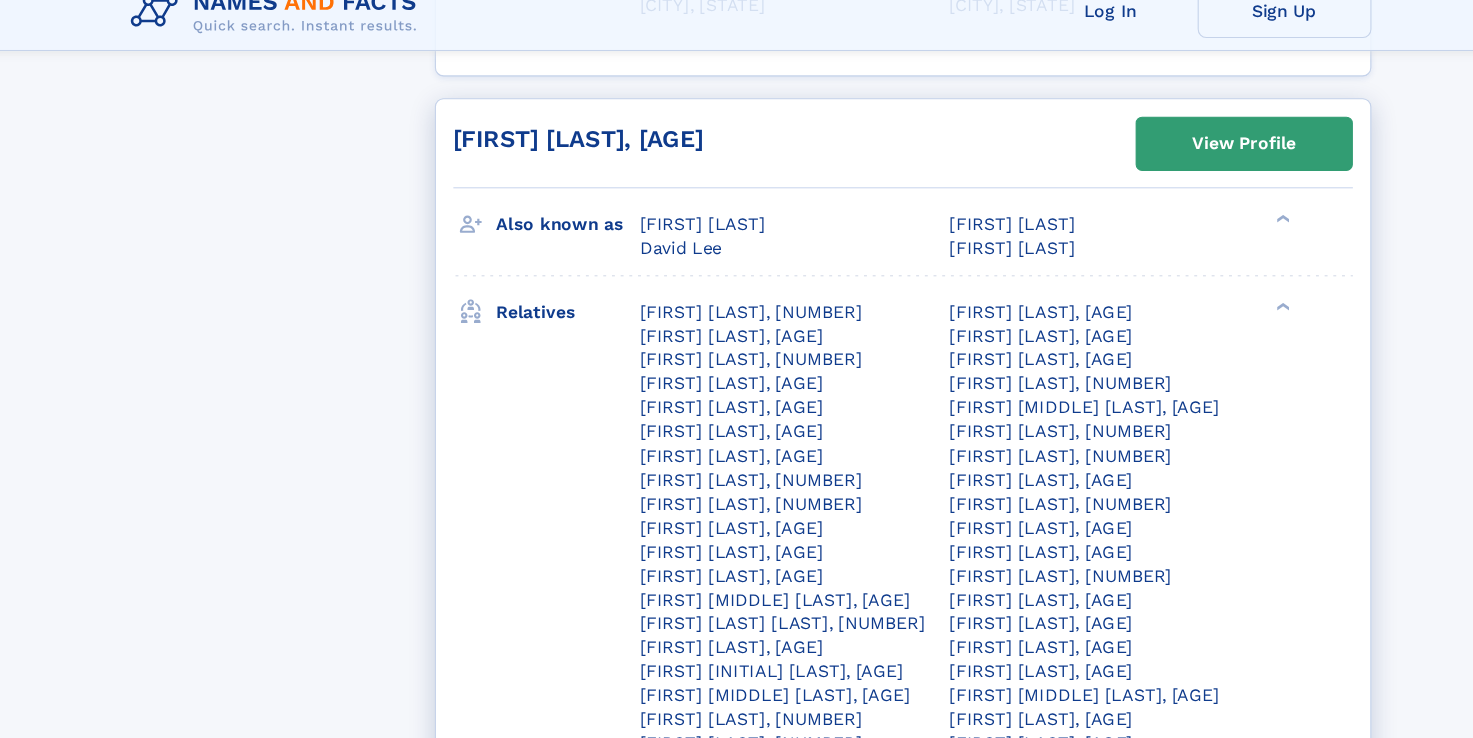 click on "Relatives" at bounding box center [573, 529] 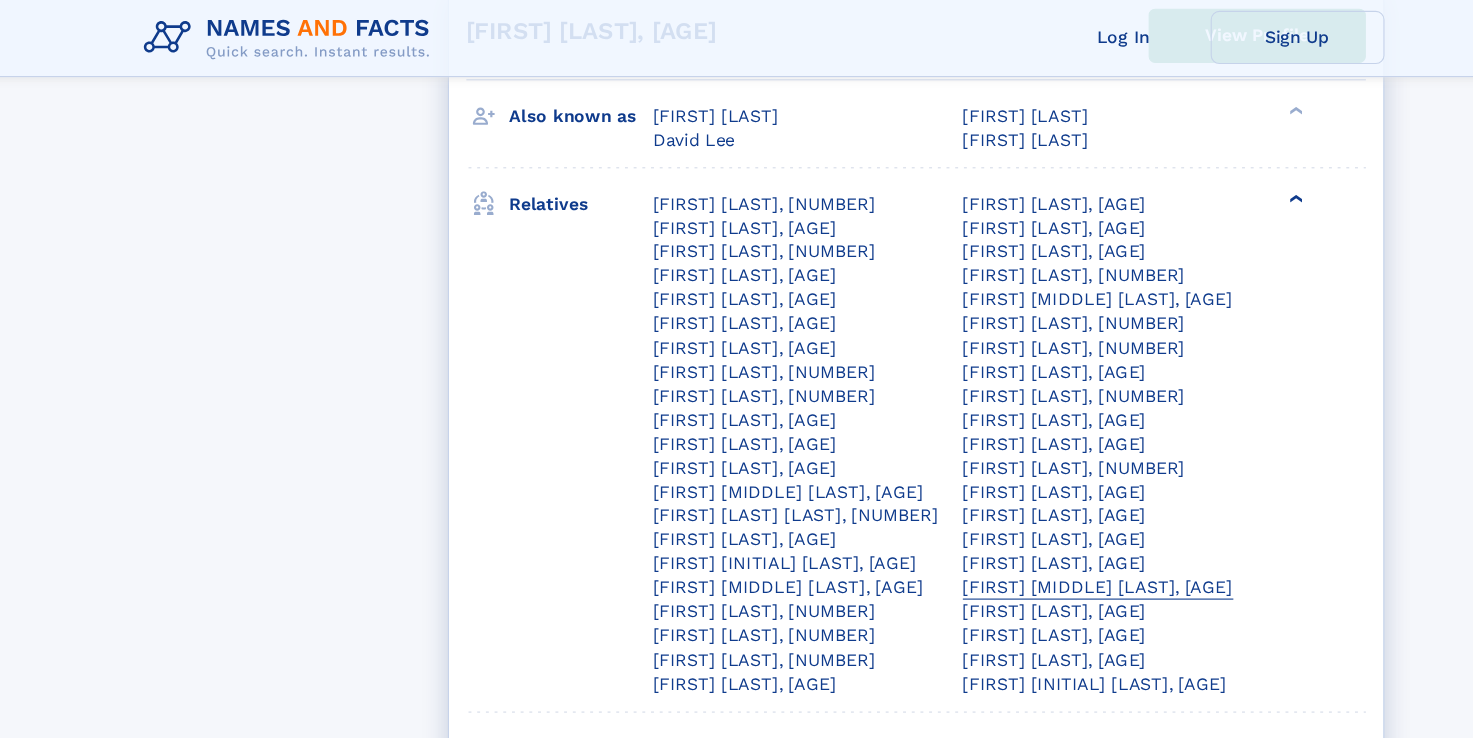 scroll, scrollTop: 6084, scrollLeft: 0, axis: vertical 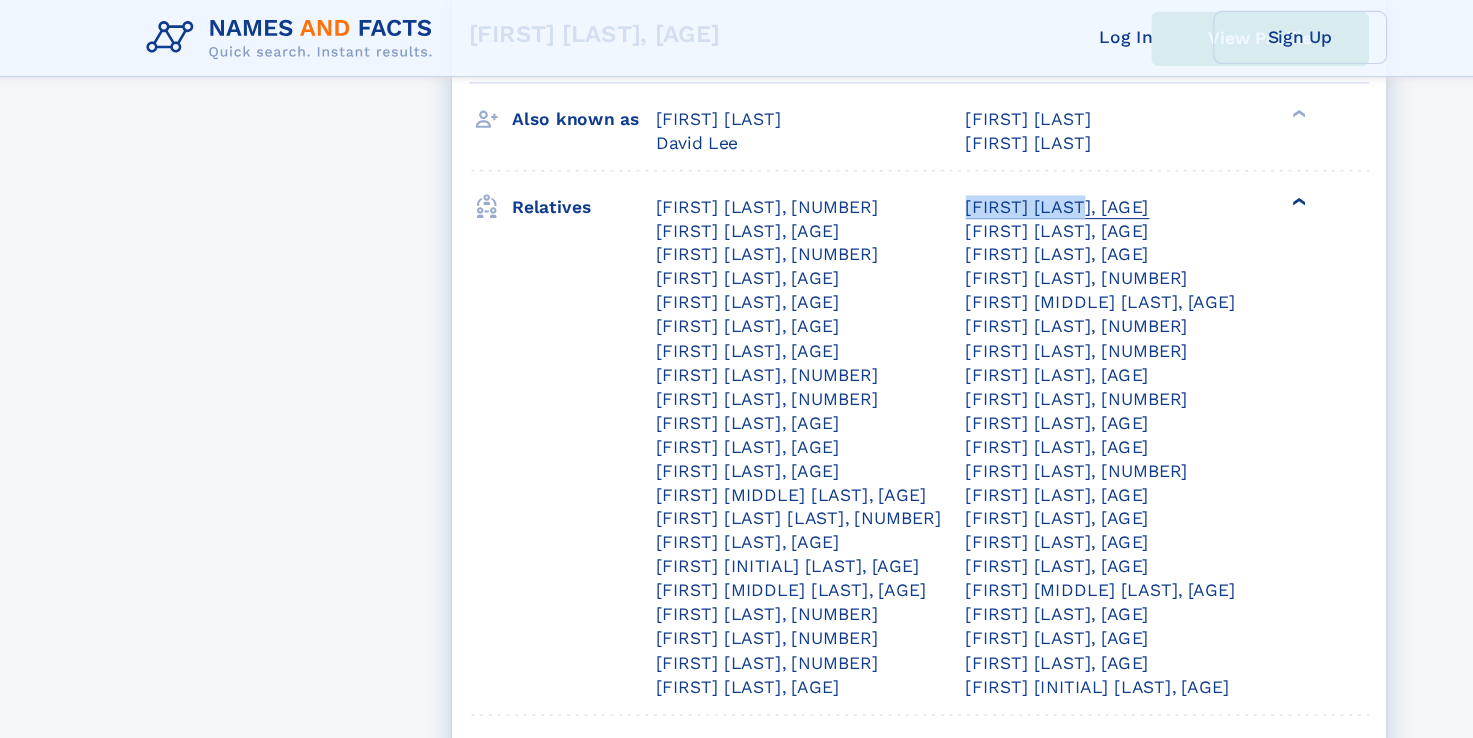 drag, startPoint x: 918, startPoint y: 174, endPoint x: 1034, endPoint y: 174, distance: 116 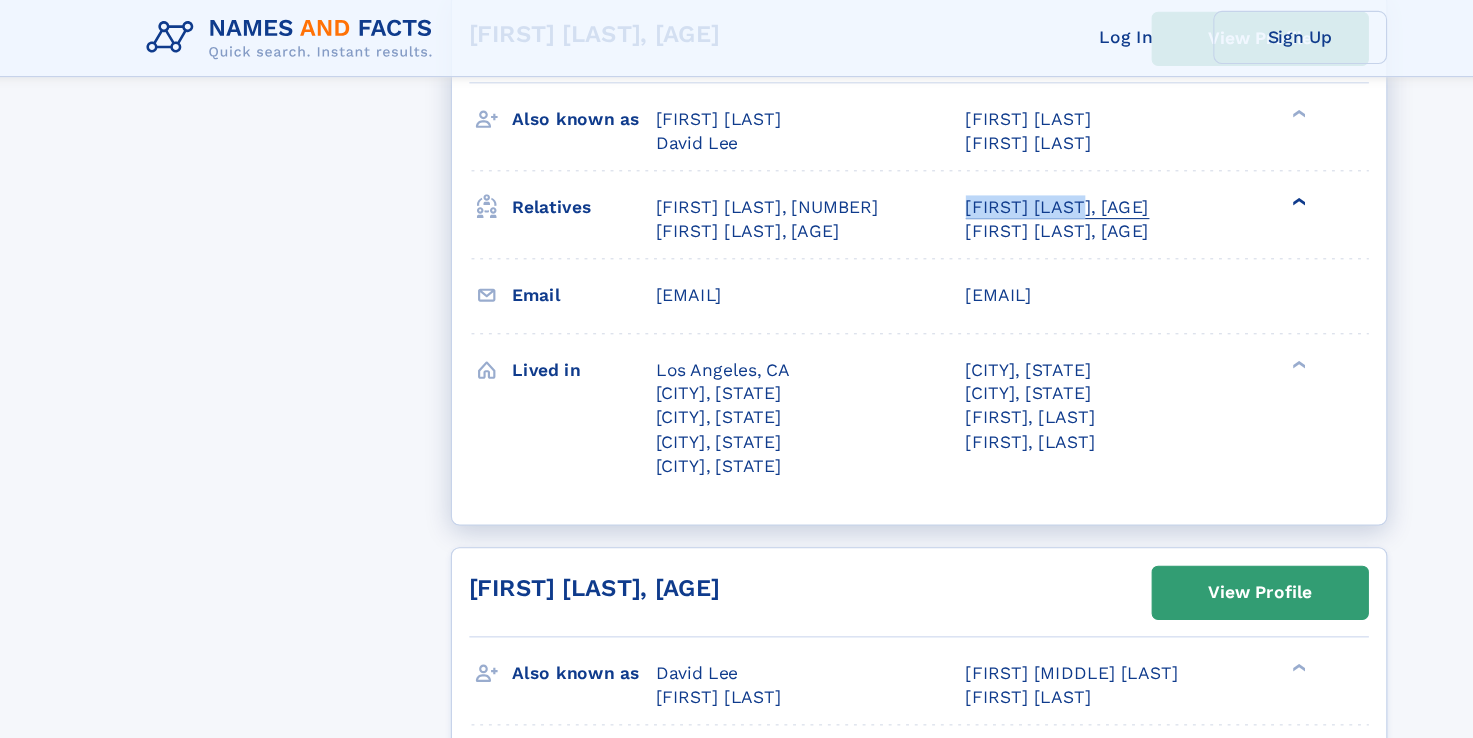 copy on "[FIRST] [MIDDLE] [LAST]" 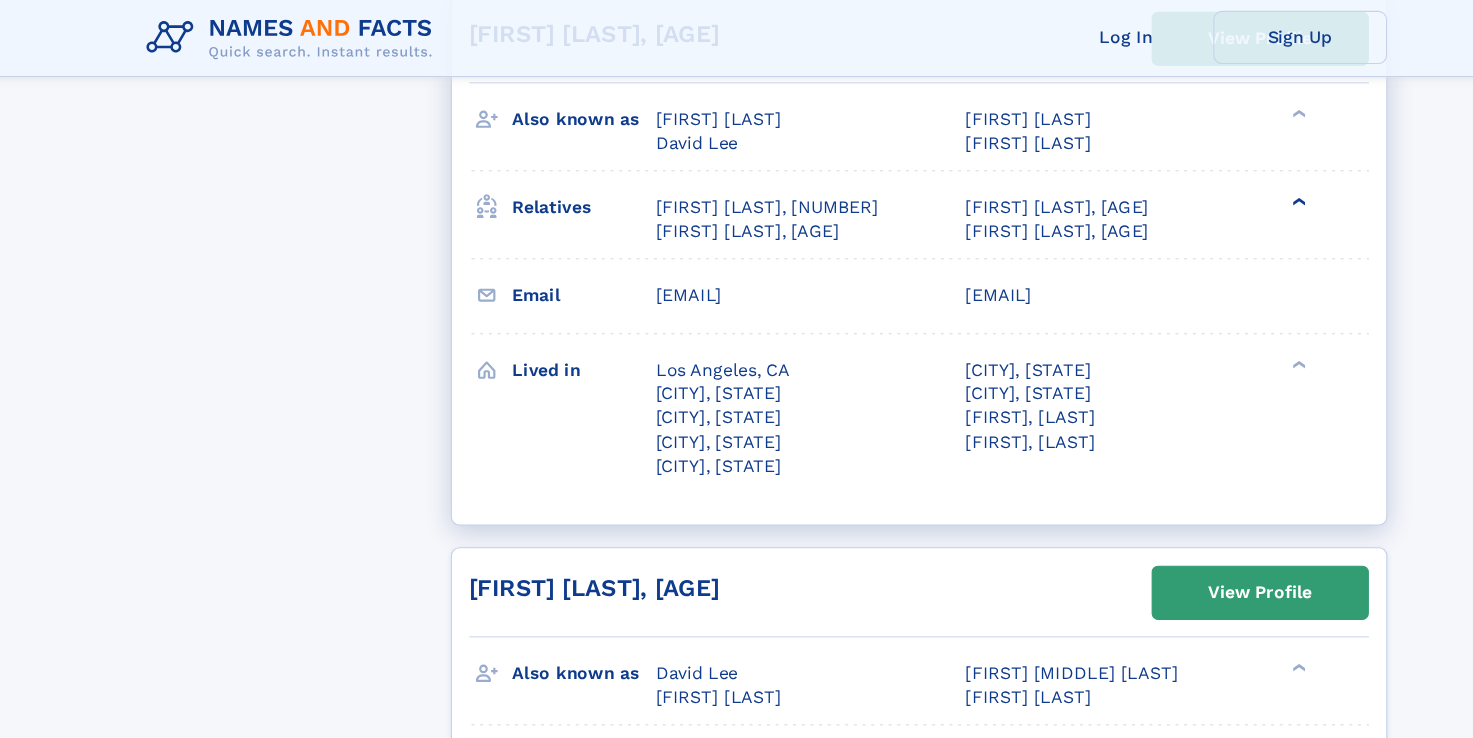 click on "❯" at bounding box center (1231, 186) 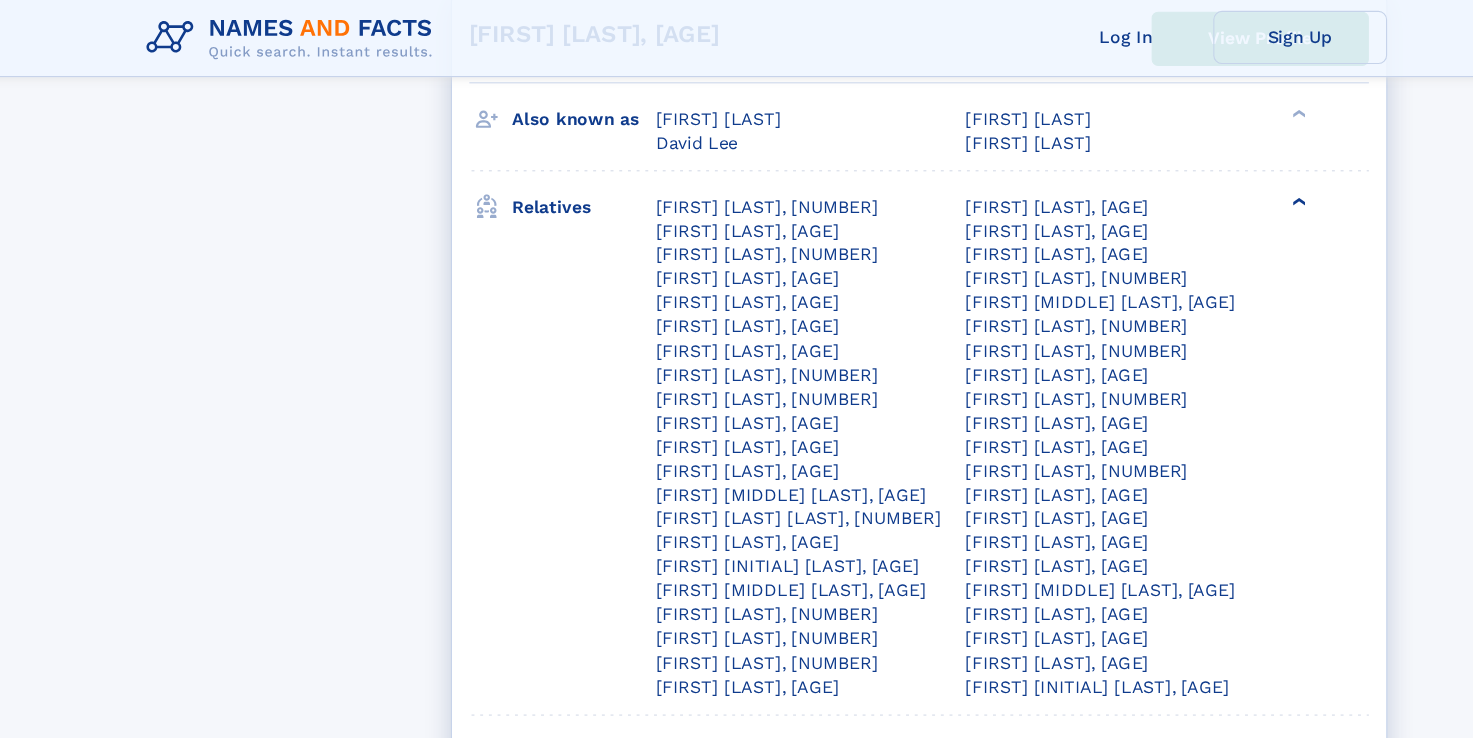 drag, startPoint x: 625, startPoint y: 195, endPoint x: 791, endPoint y: 202, distance: 166.14752 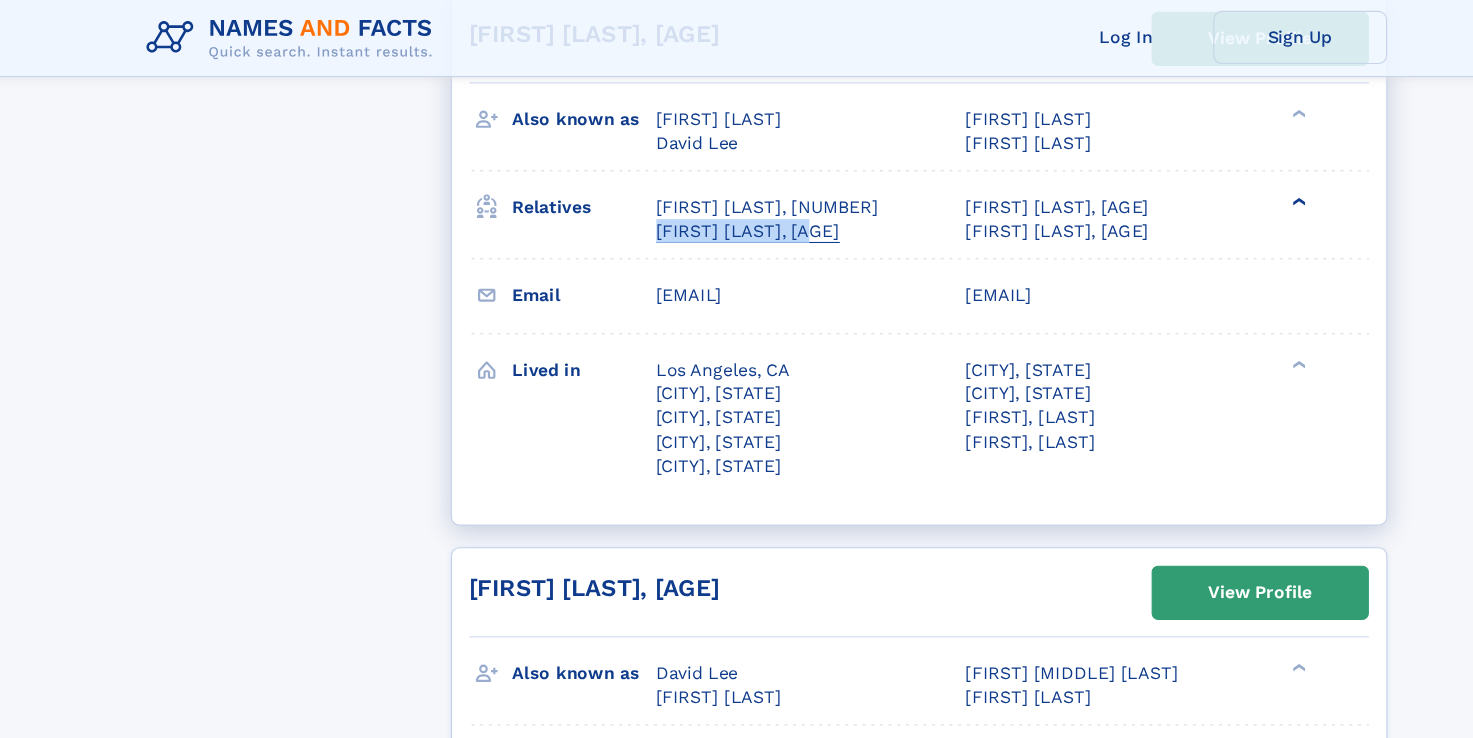 drag, startPoint x: 789, startPoint y: 200, endPoint x: 638, endPoint y: 201, distance: 151.00331 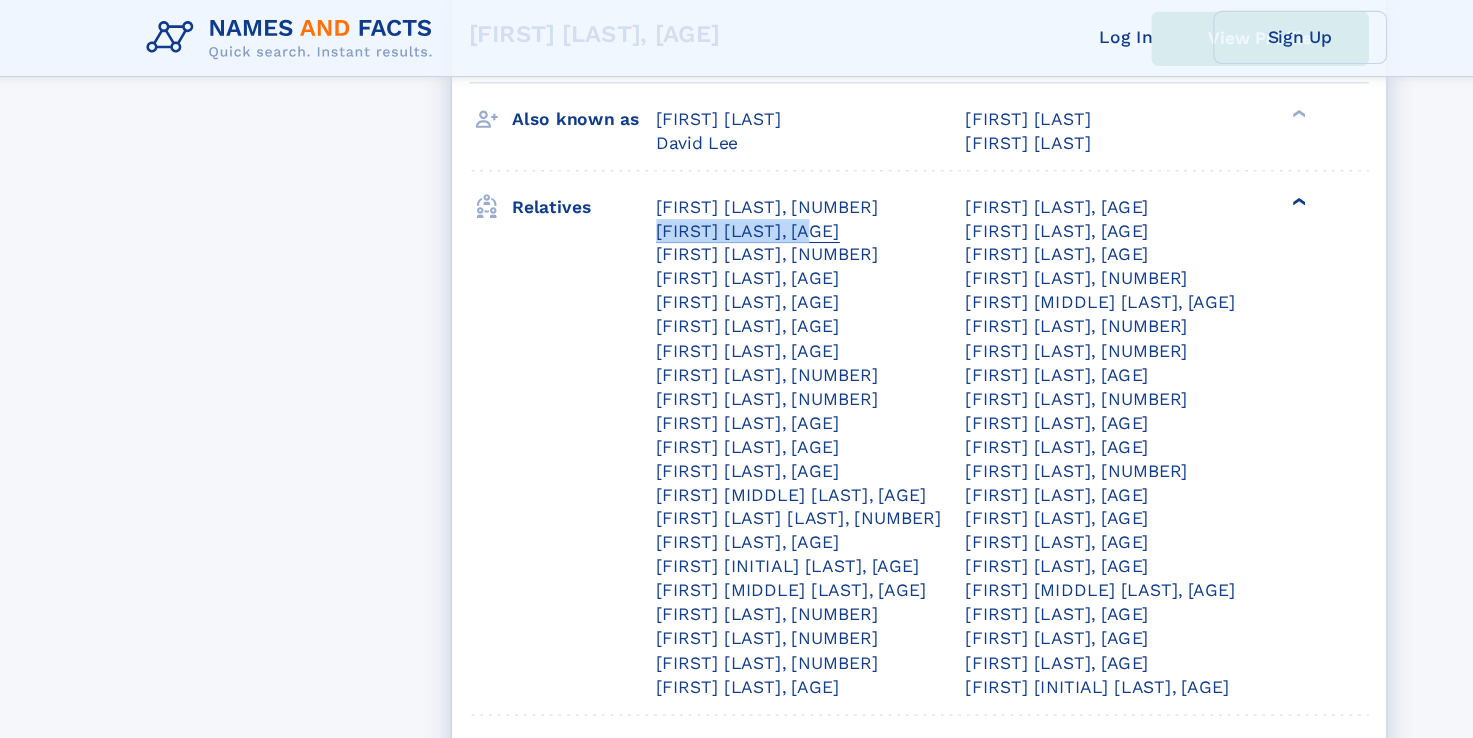 copy on "[FIRST] [LAST], [AGE]" 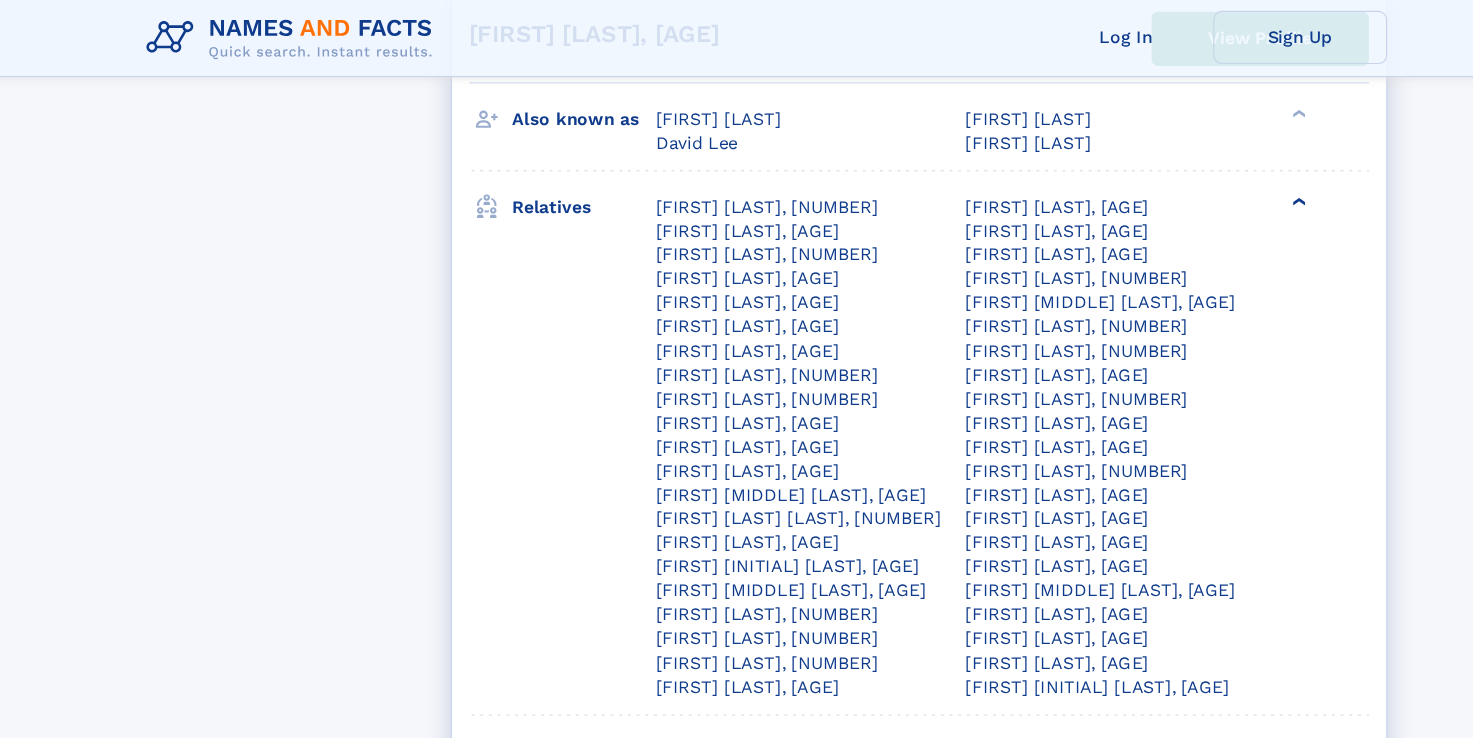 click on "❯" at bounding box center (1241, 405) 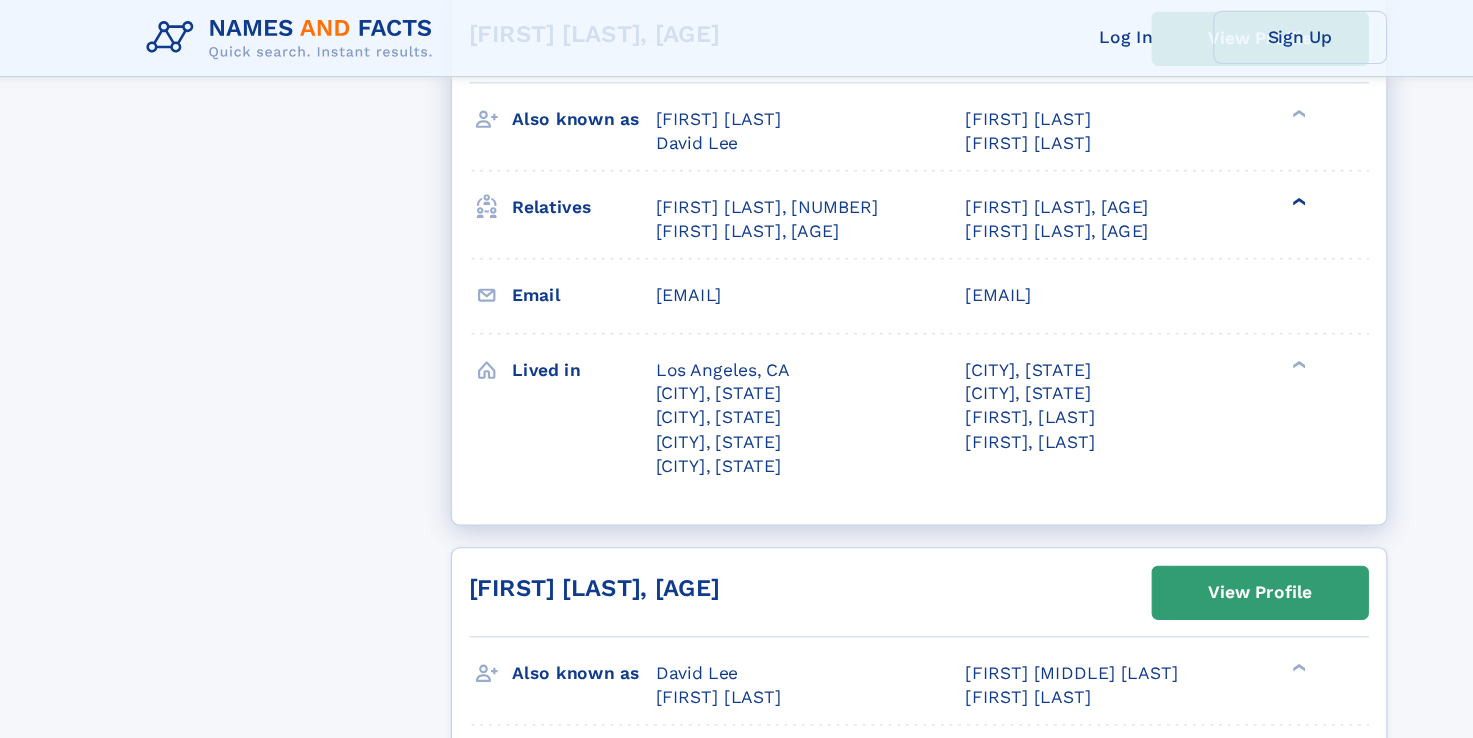 click on "❯" at bounding box center [1241, 186] 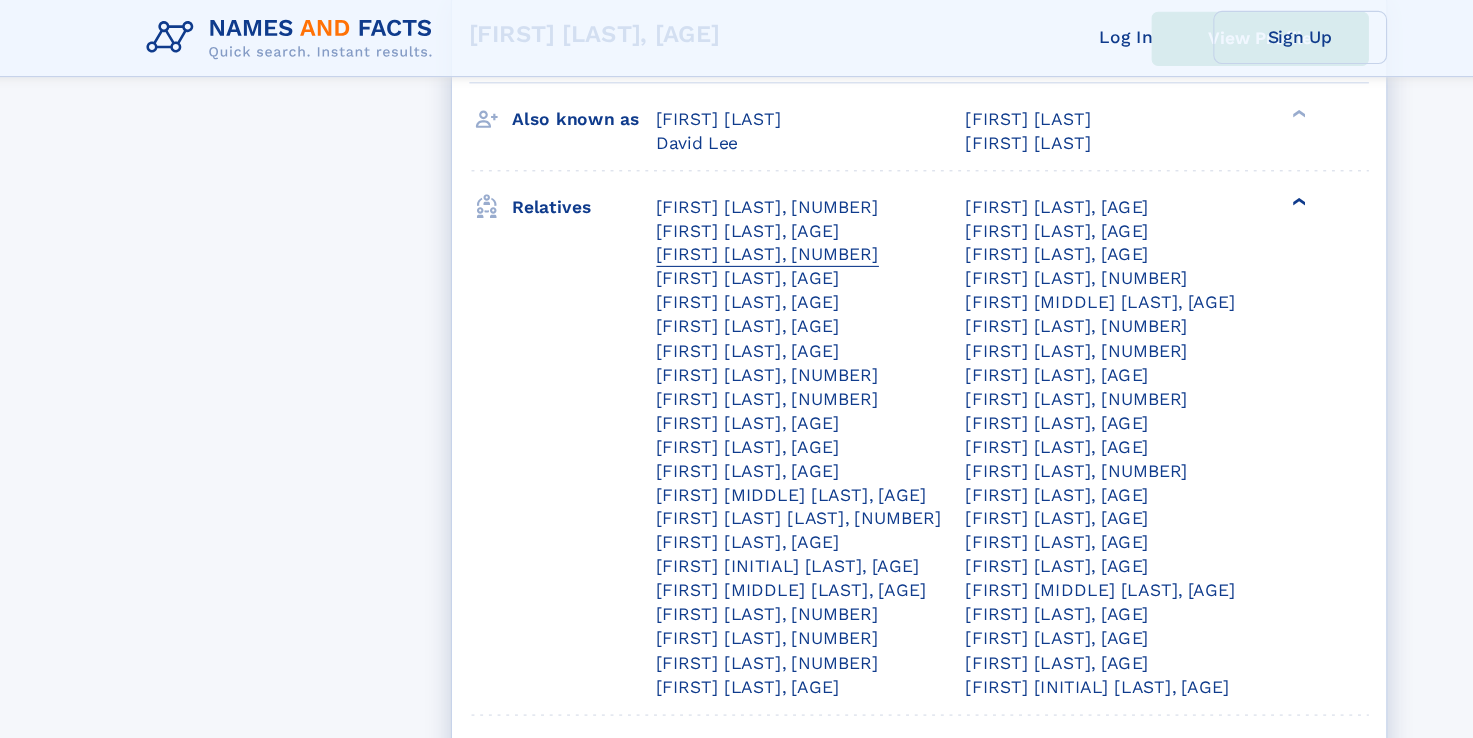 drag, startPoint x: 609, startPoint y: 219, endPoint x: 793, endPoint y: 225, distance: 184.0978 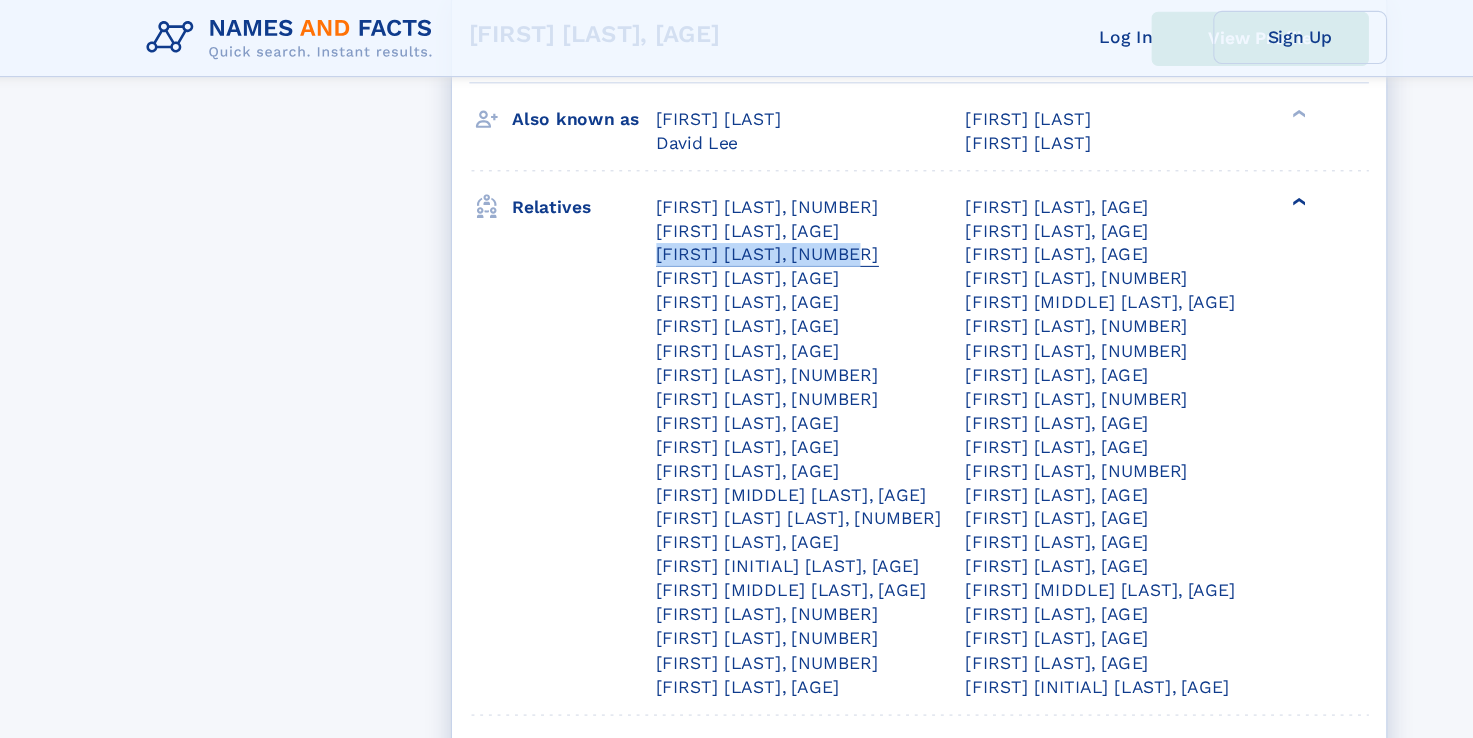drag, startPoint x: 793, startPoint y: 225, endPoint x: 639, endPoint y: 222, distance: 154.02922 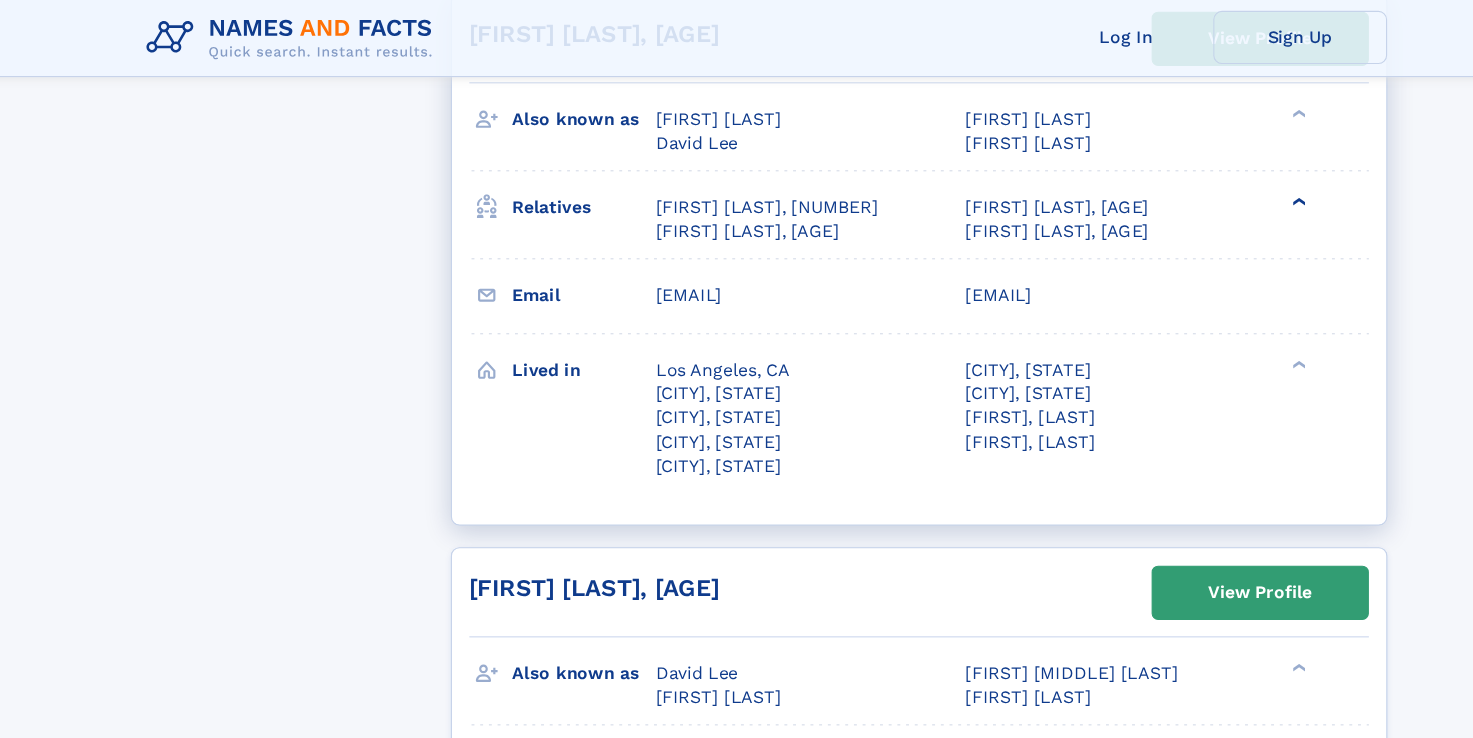 copy on "[FIRST] [LAST], [NUMBER]" 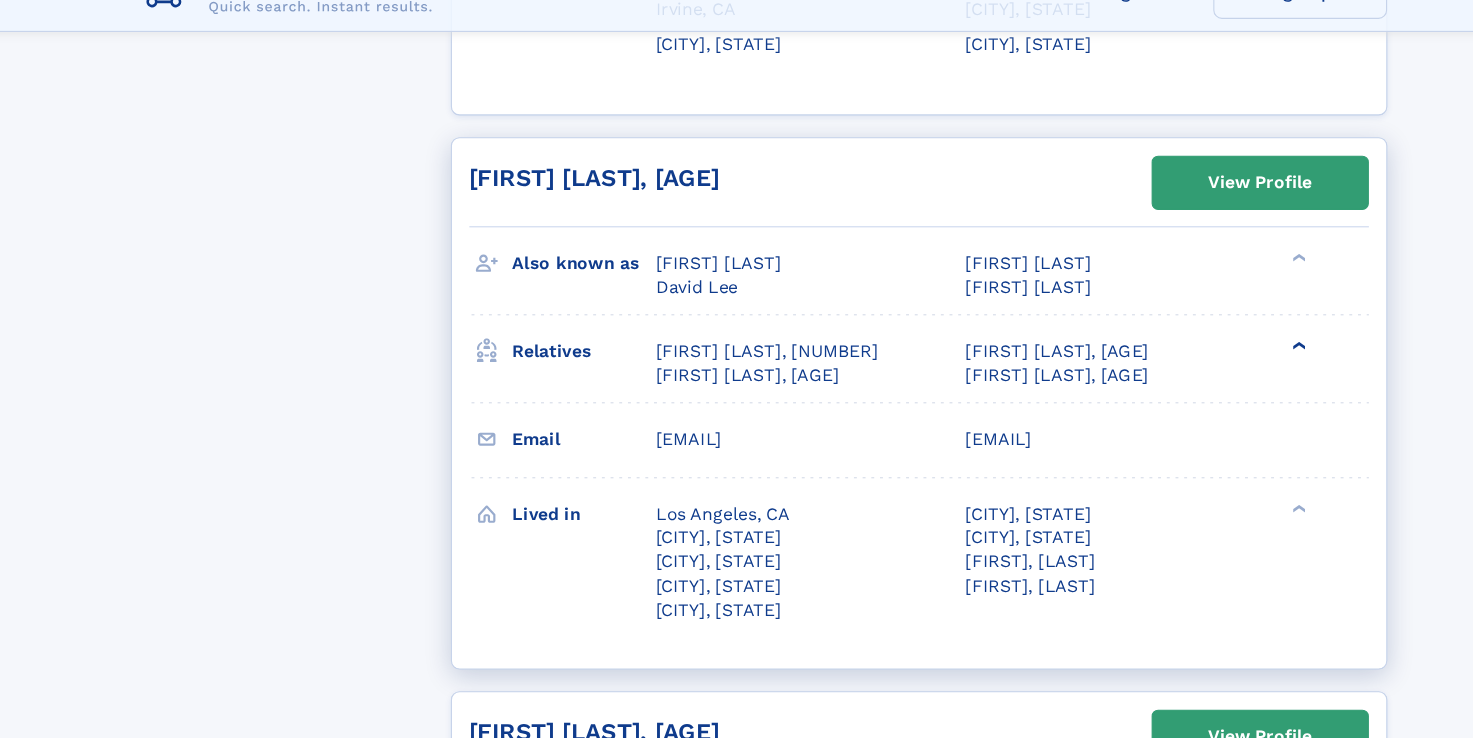 scroll, scrollTop: 5924, scrollLeft: 0, axis: vertical 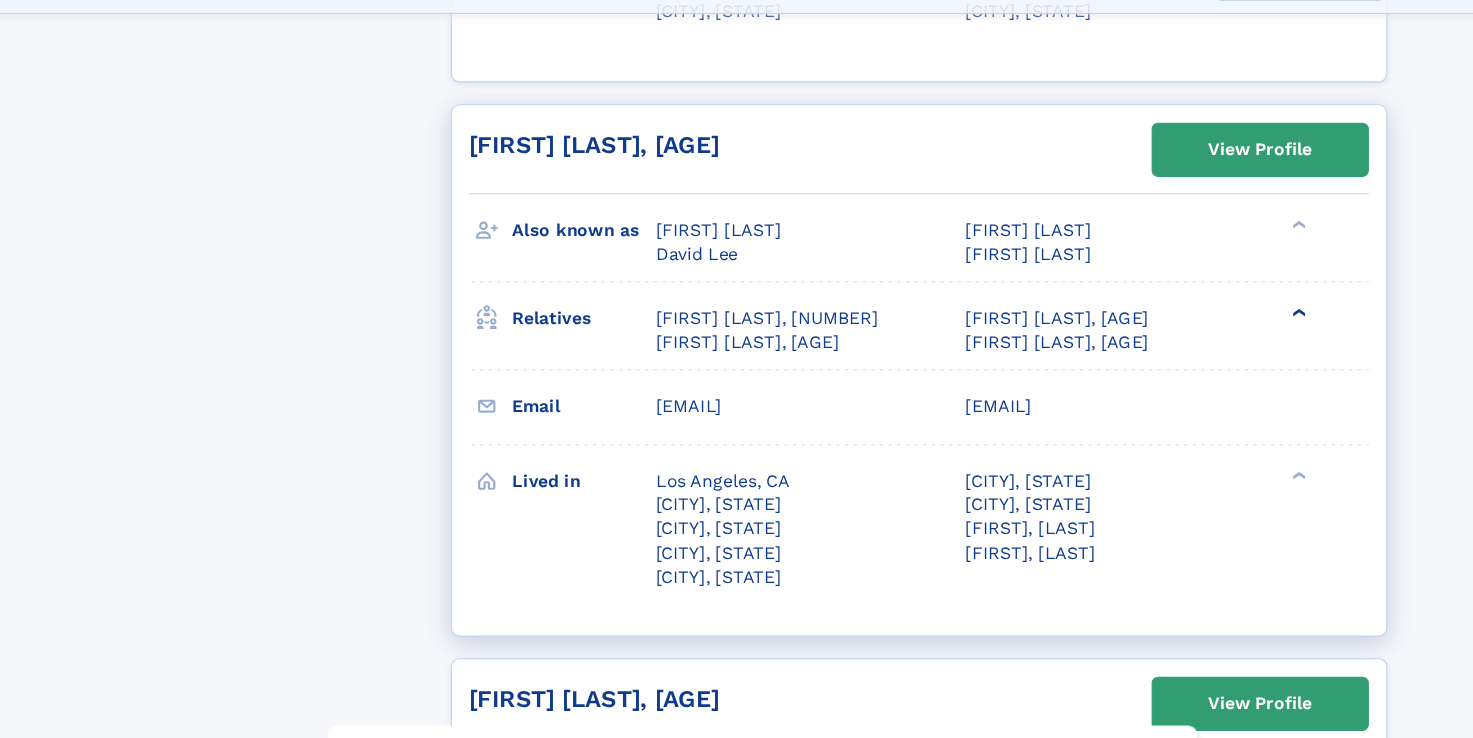 click on "❯" at bounding box center (1231, 346) 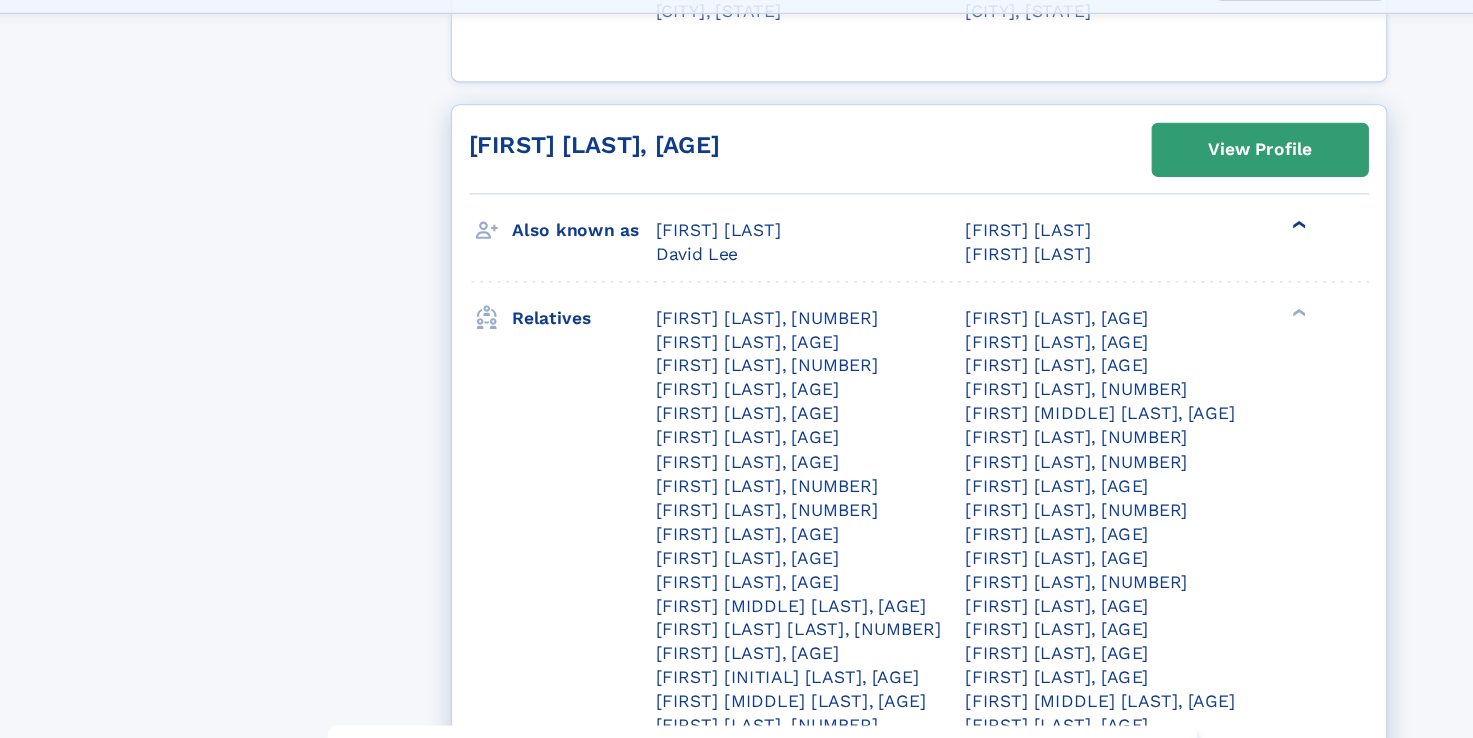 click on "❯" at bounding box center [1231, 265] 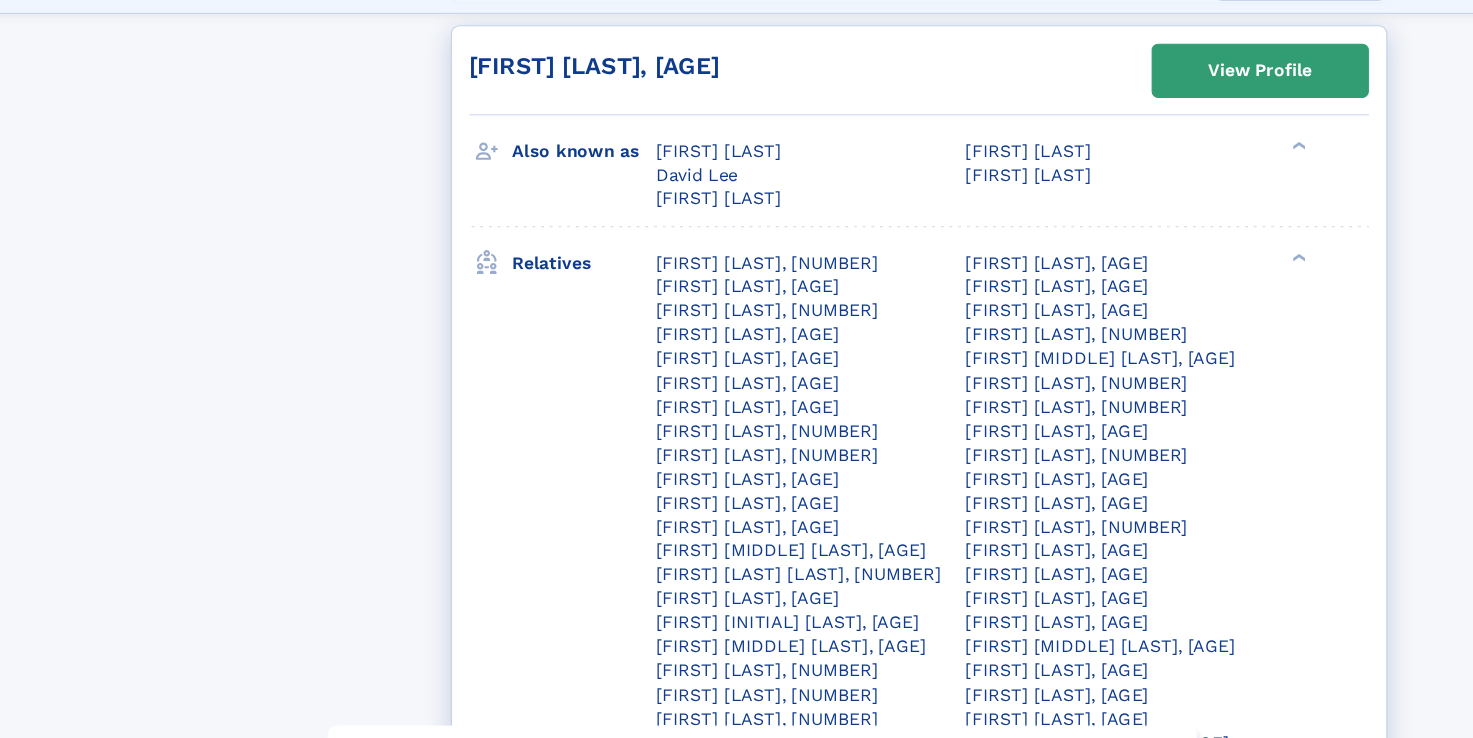 scroll, scrollTop: 5998, scrollLeft: 0, axis: vertical 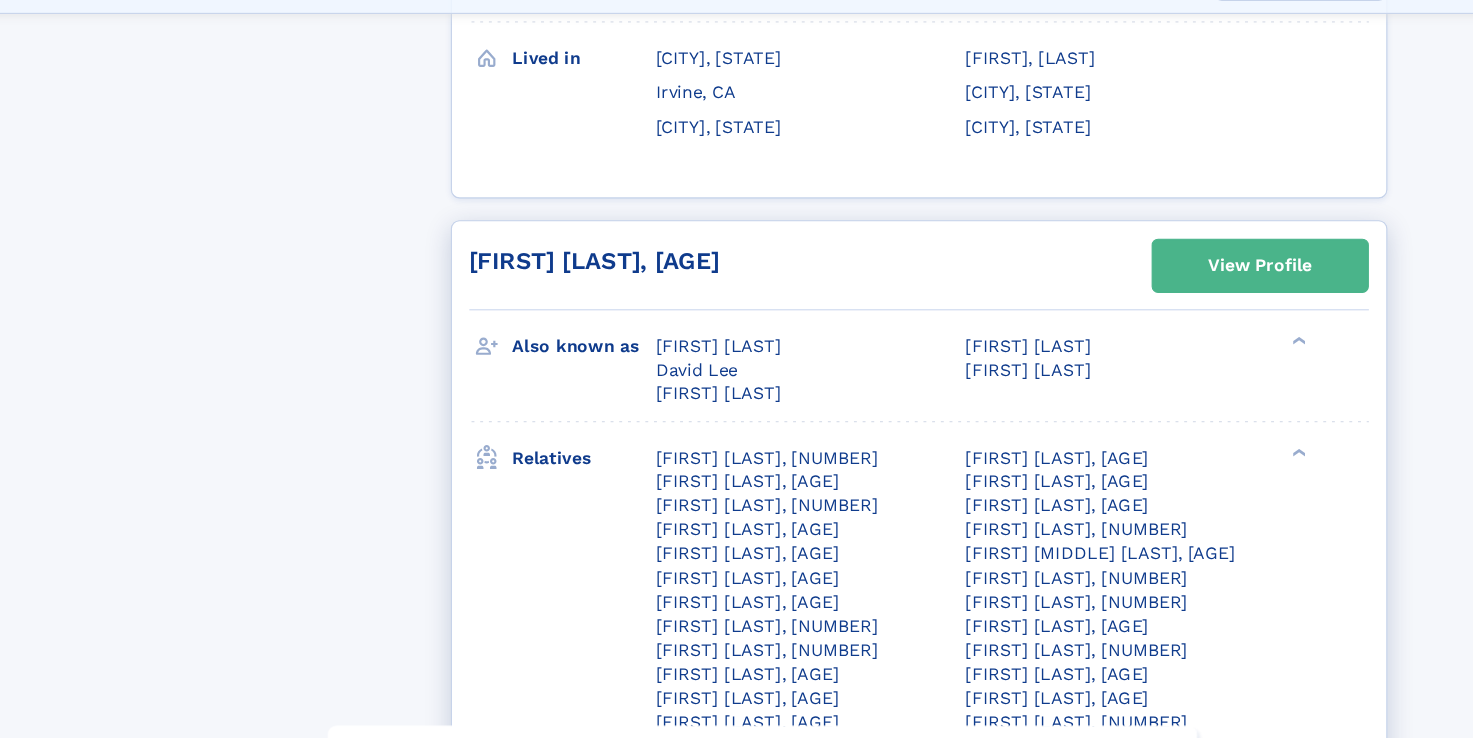 click on "View Profile" at bounding box center [1195, 303] 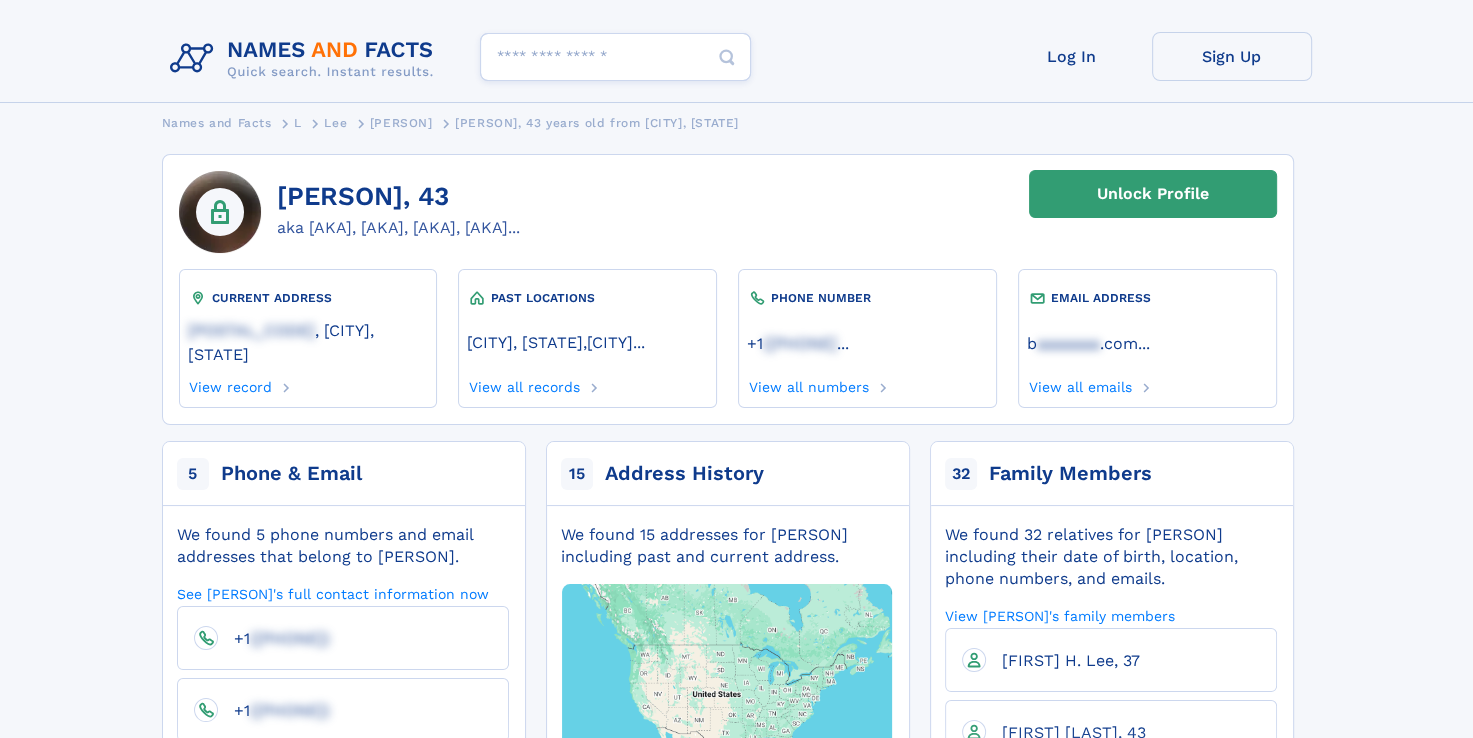 scroll, scrollTop: 24, scrollLeft: 0, axis: vertical 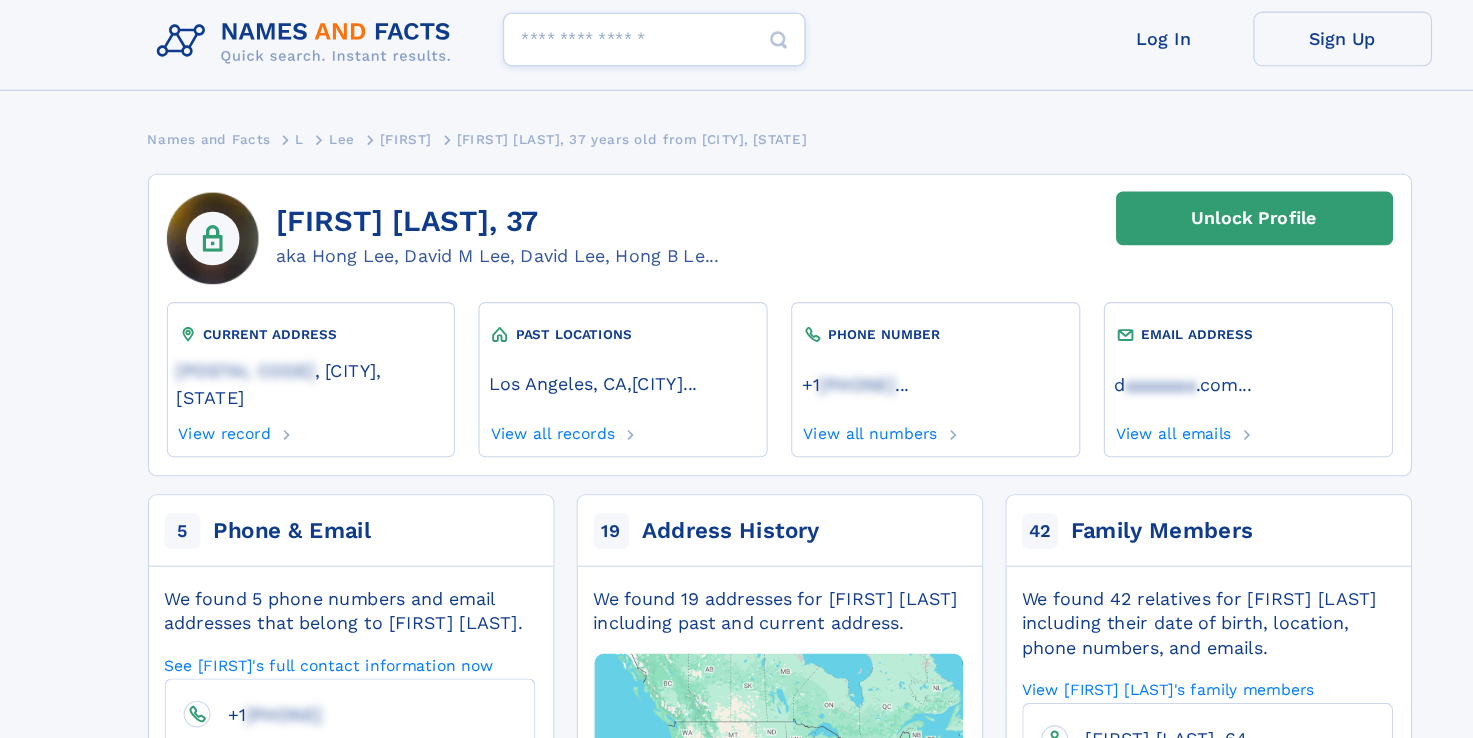 drag, startPoint x: 278, startPoint y: 221, endPoint x: 428, endPoint y: 208, distance: 150.56229 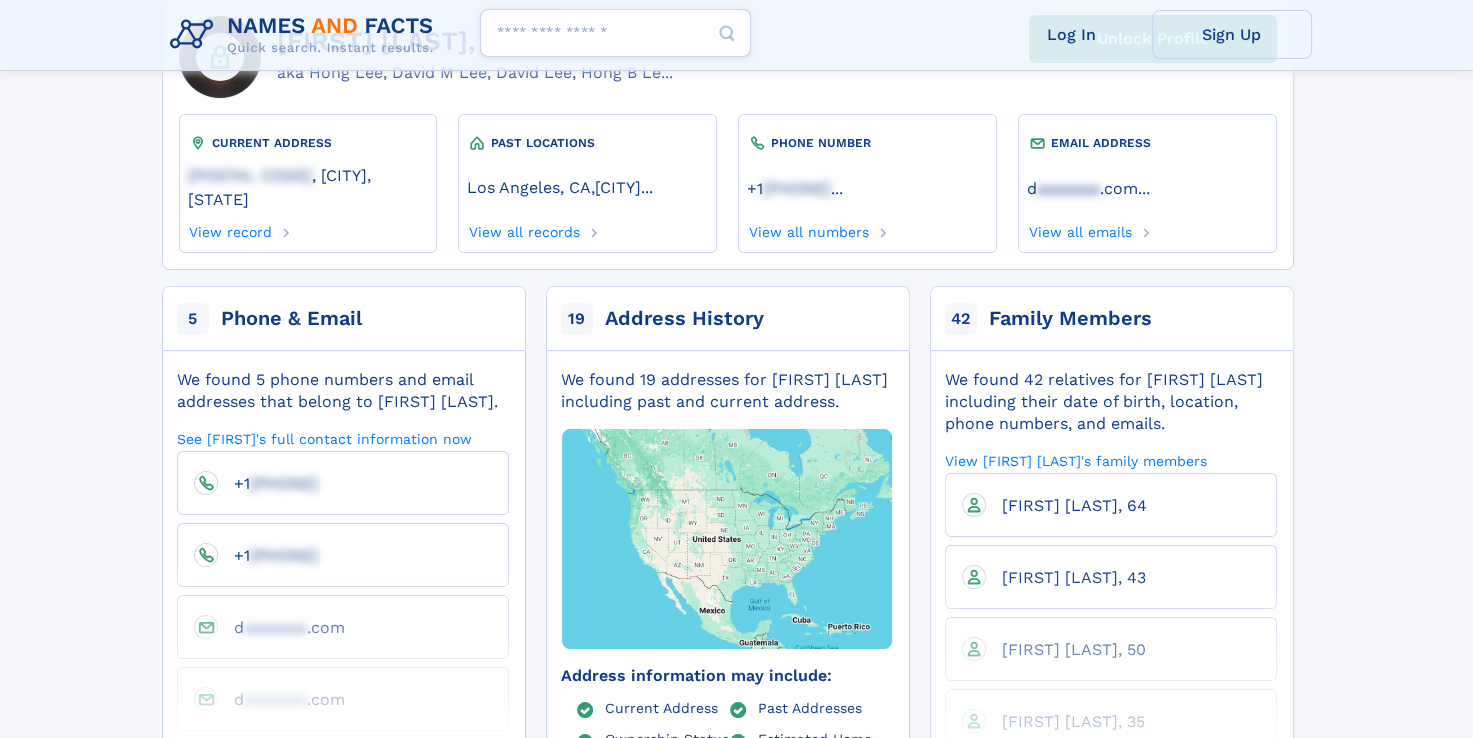 scroll, scrollTop: 179, scrollLeft: 0, axis: vertical 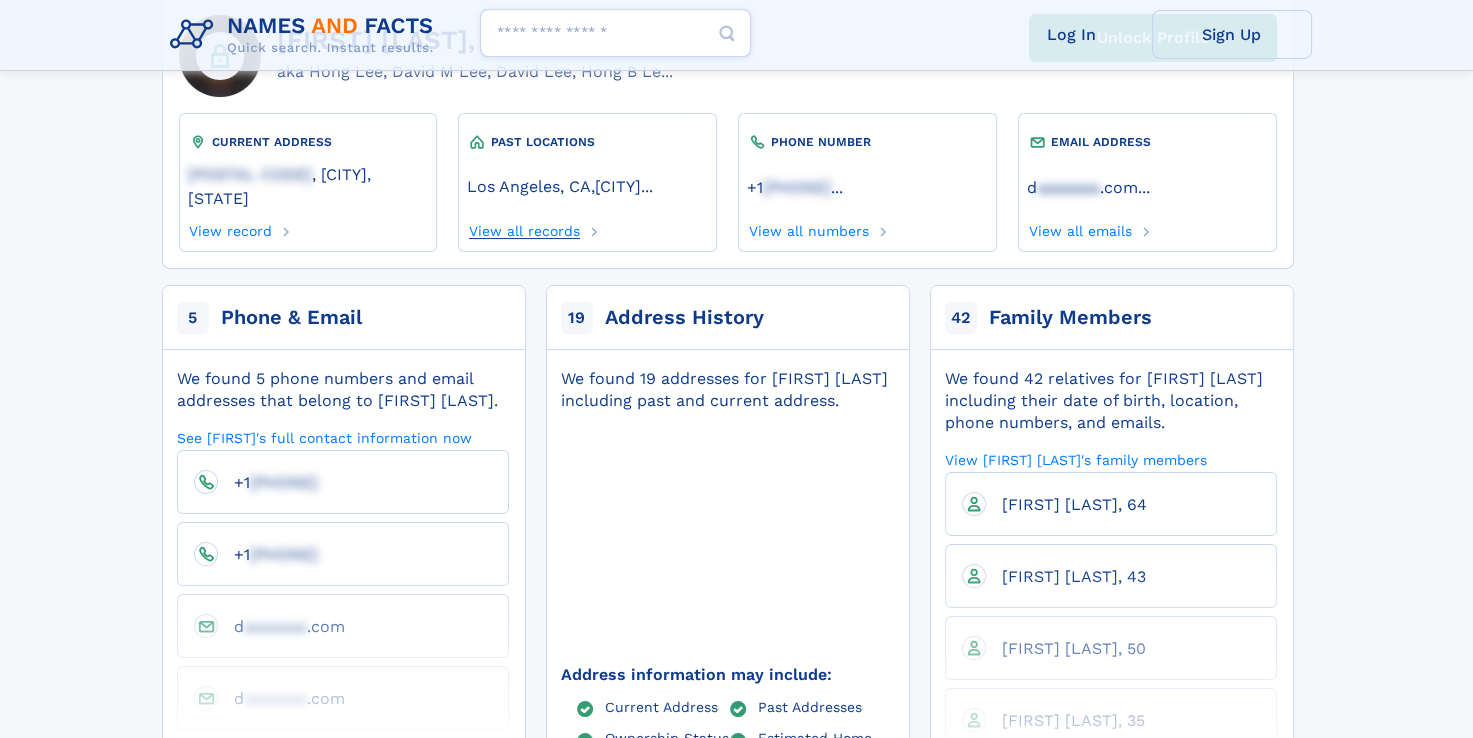 click on "View all records" at bounding box center (523, 228) 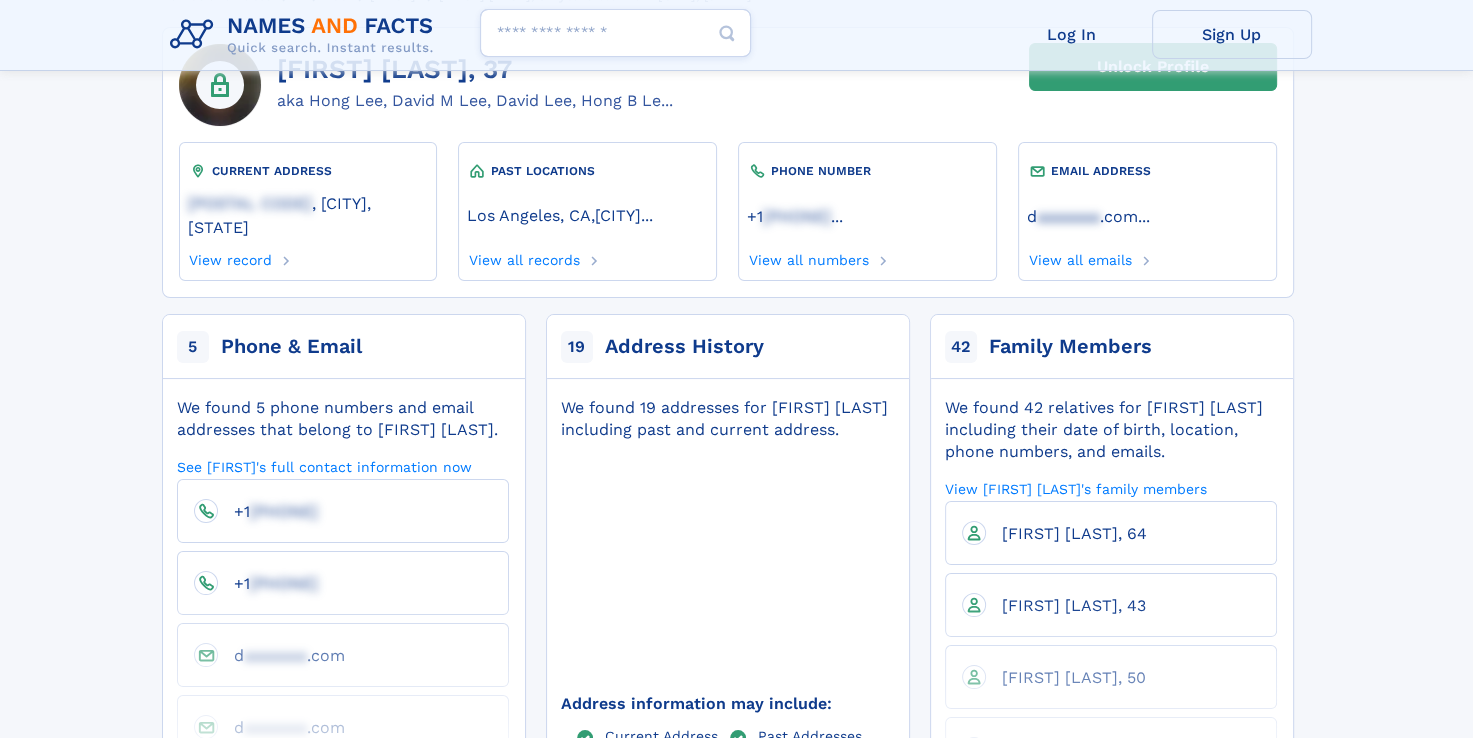 scroll, scrollTop: 0, scrollLeft: 0, axis: both 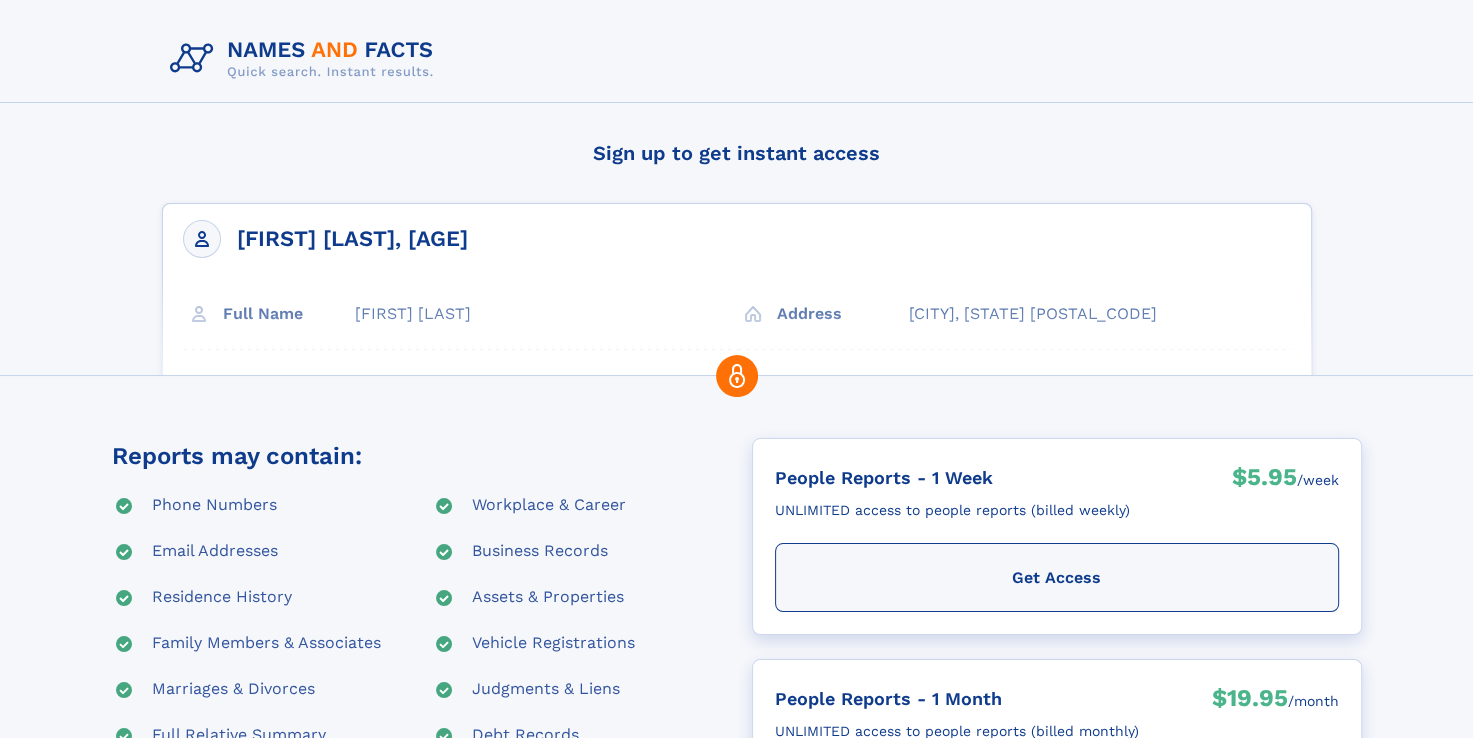 drag, startPoint x: 1118, startPoint y: 311, endPoint x: 894, endPoint y: 311, distance: 224 